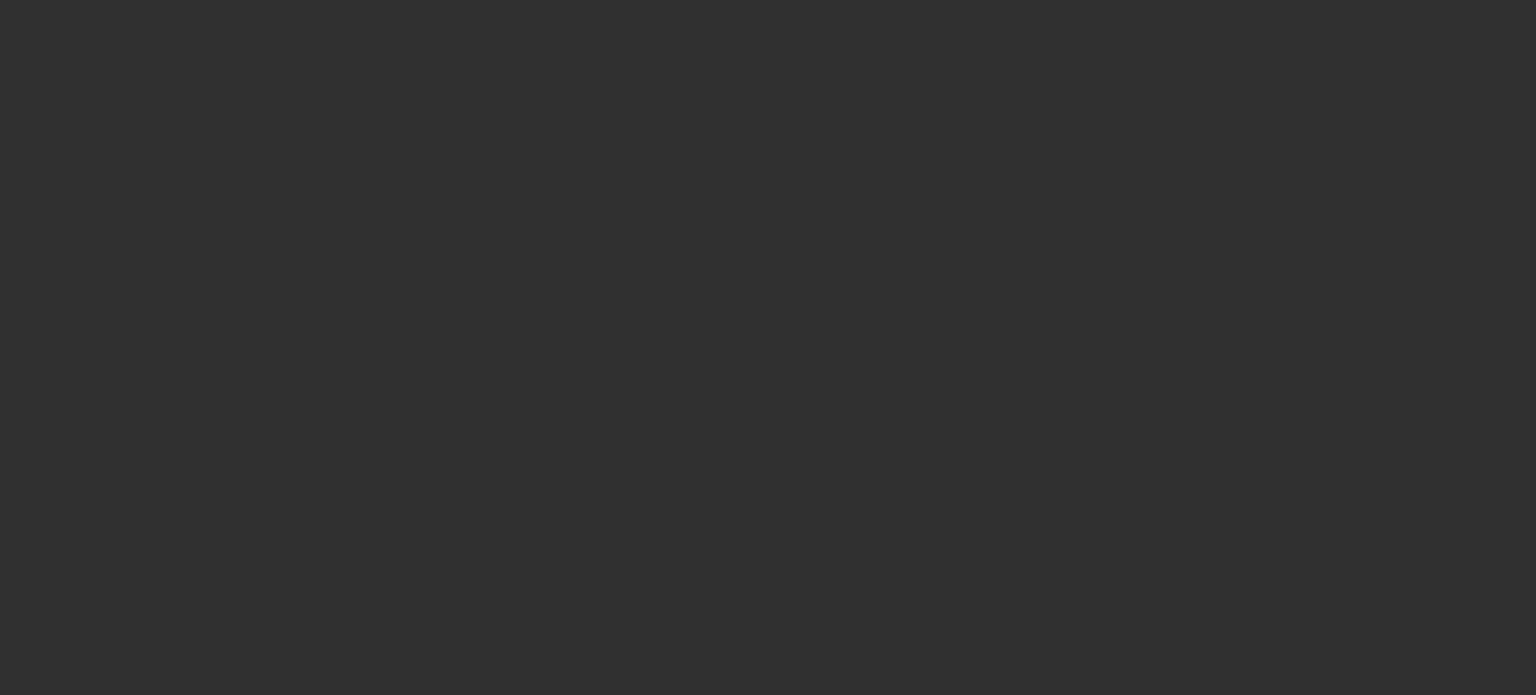 scroll, scrollTop: 0, scrollLeft: 0, axis: both 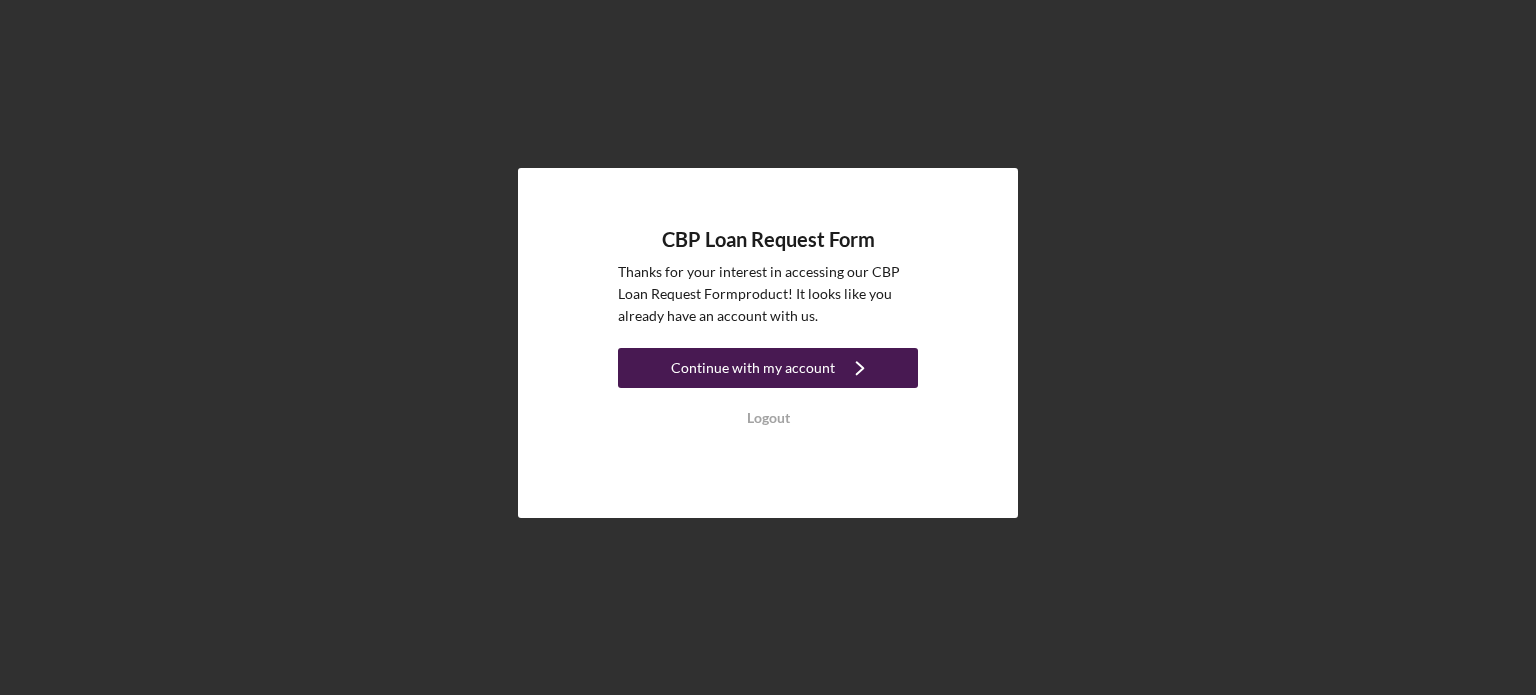 click on "Continue with my account" at bounding box center (753, 368) 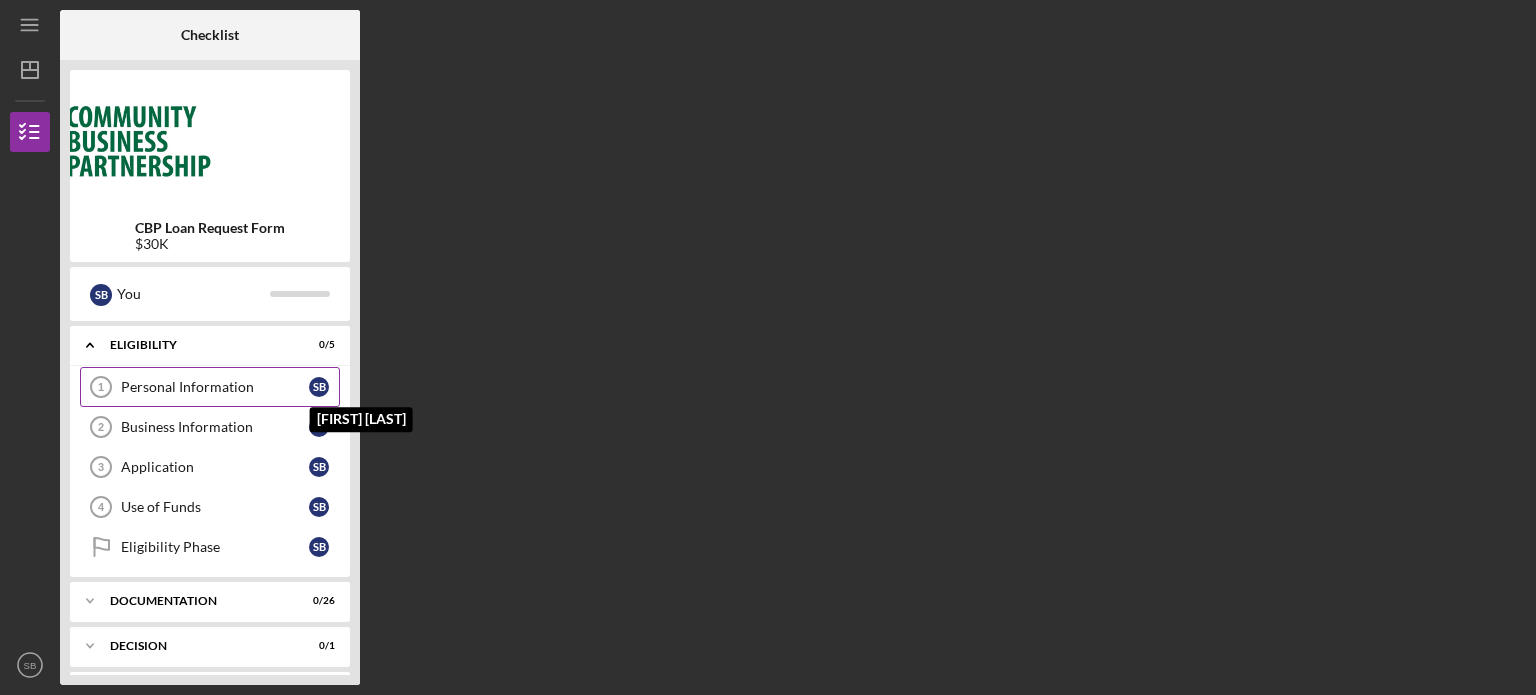 click on "S B" at bounding box center [319, 387] 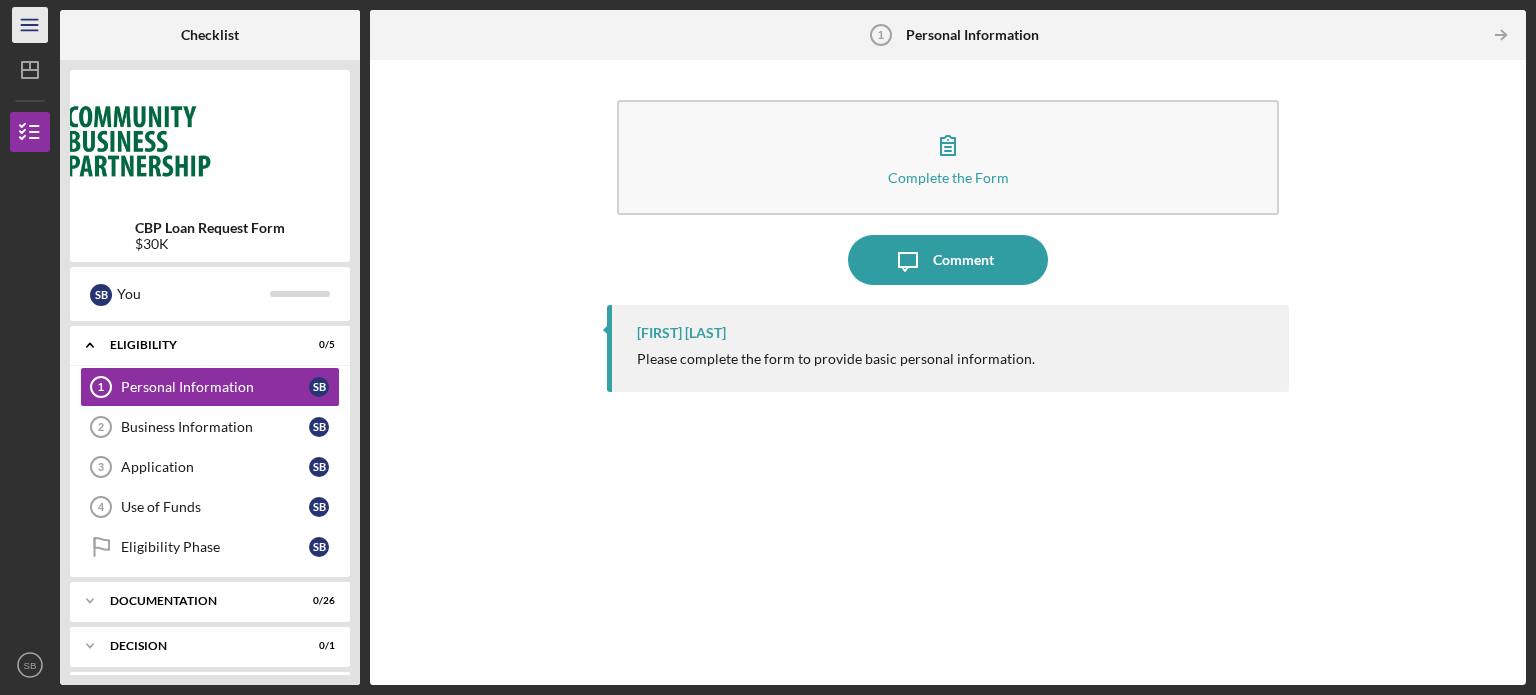 click on "Icon/Menu" 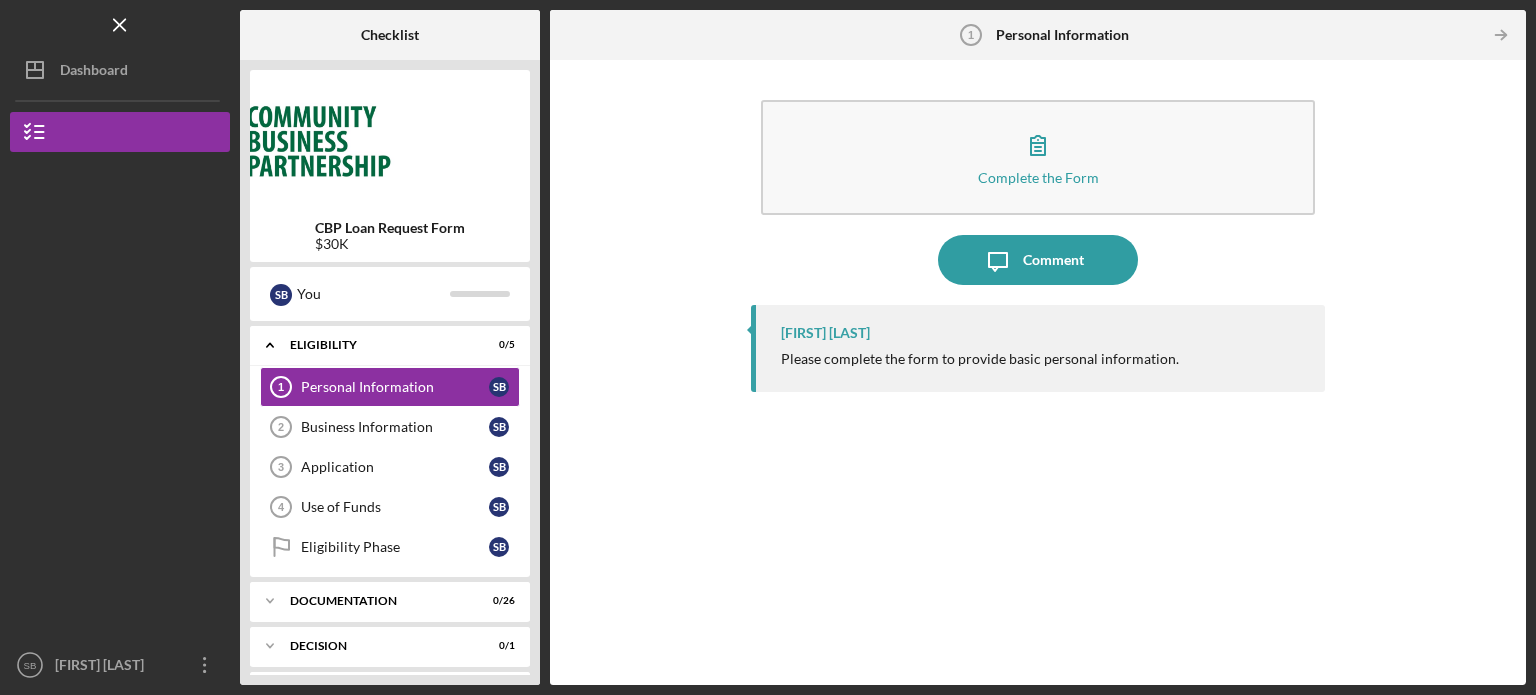 click on "Complete the Form Form Icon/Message Comment [FIRST] [LAST]   Please complete the form to provide basic personal information." at bounding box center (1038, 372) 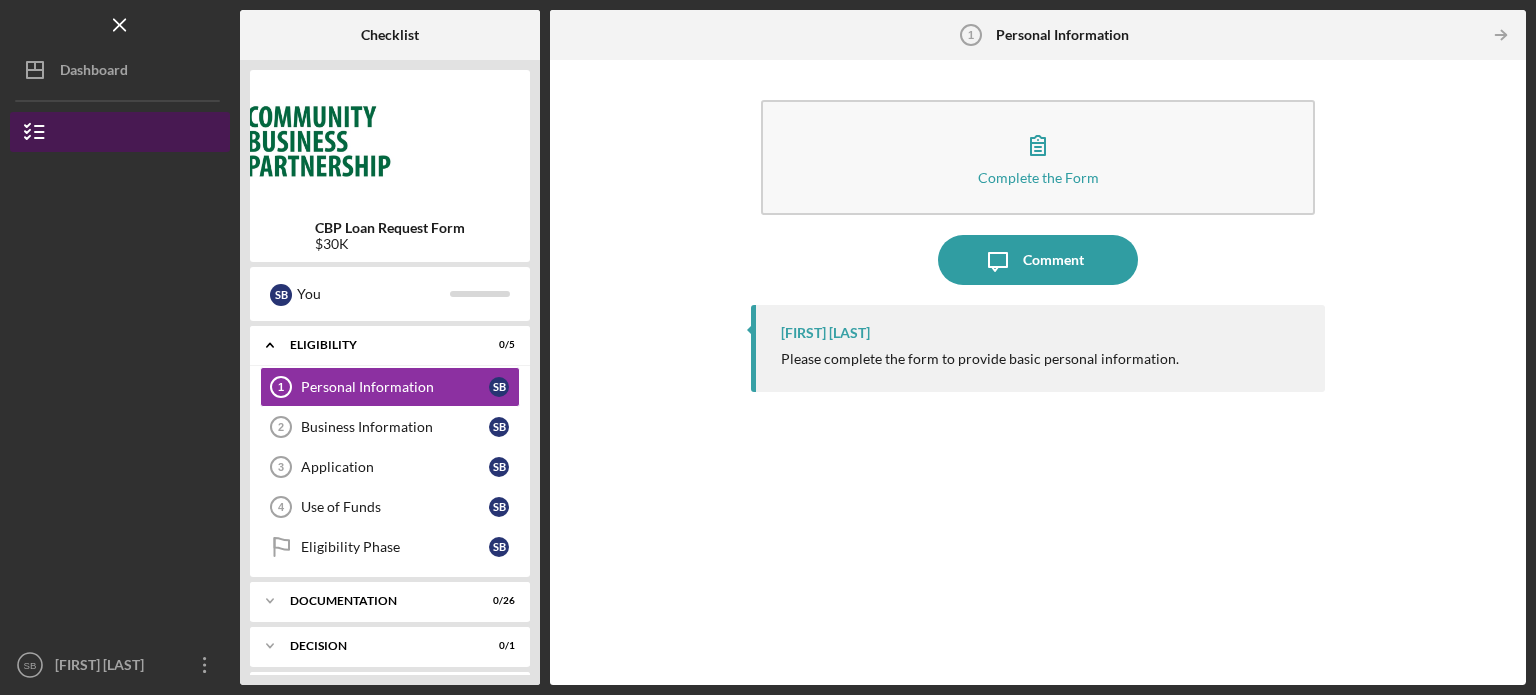 click on "CBP Loan Request Form" at bounding box center [85, 177] 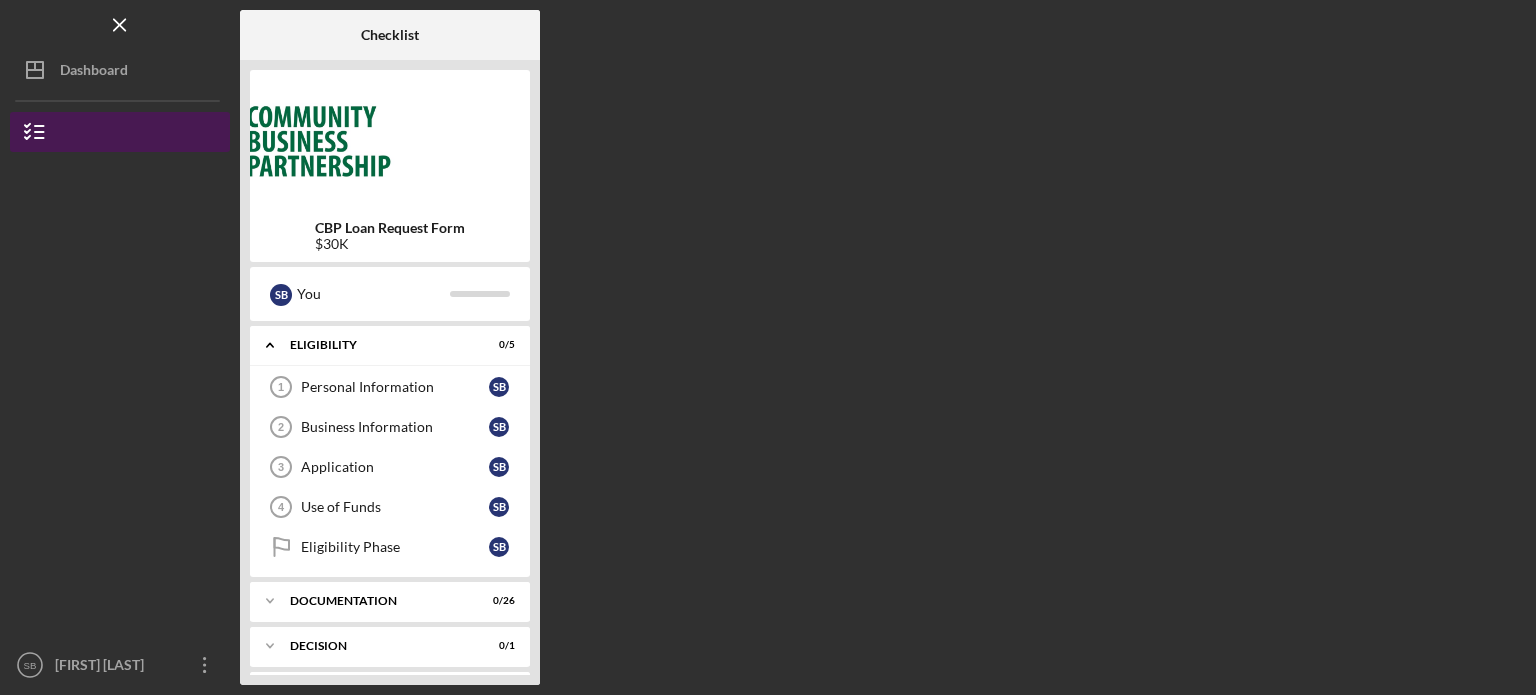 click on "CBP Loan Request Form" at bounding box center (85, 177) 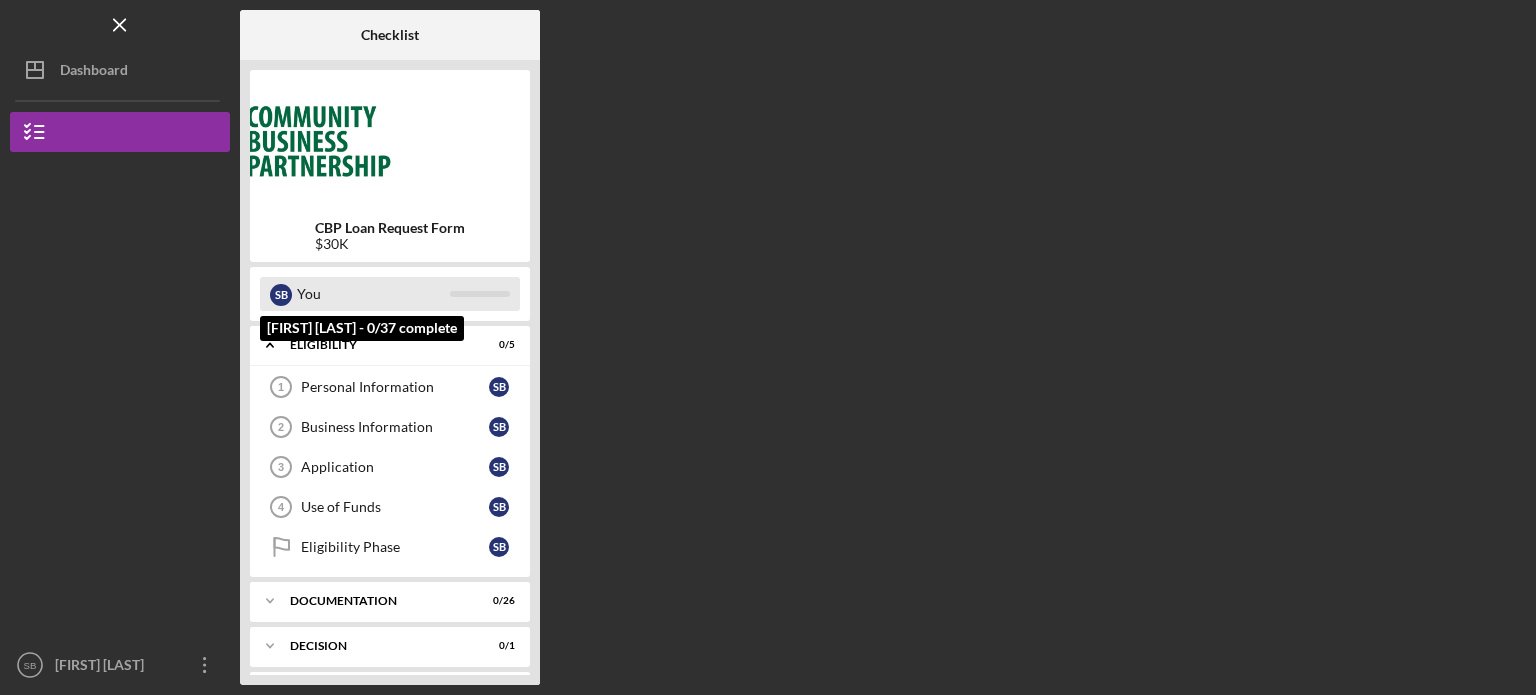 click on "You" at bounding box center [373, 294] 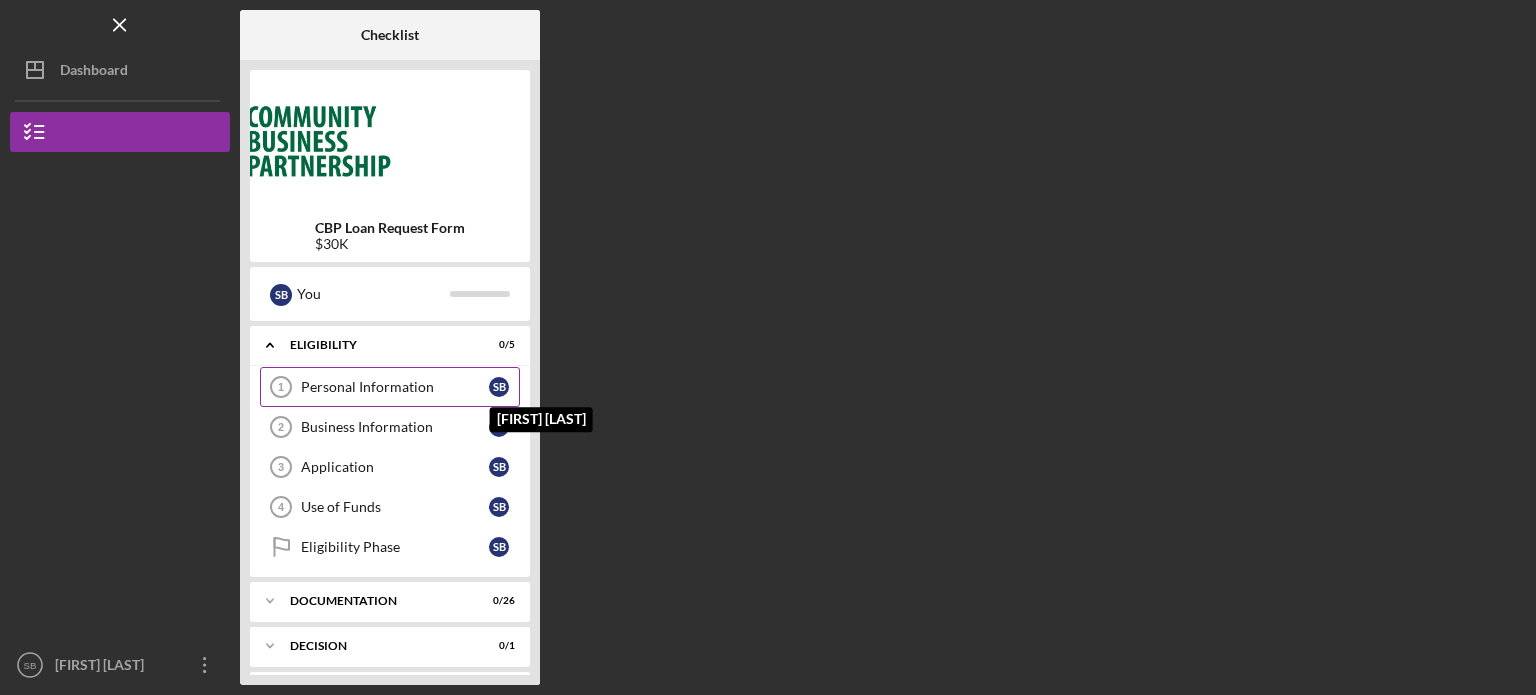 click on "S B" at bounding box center [499, 387] 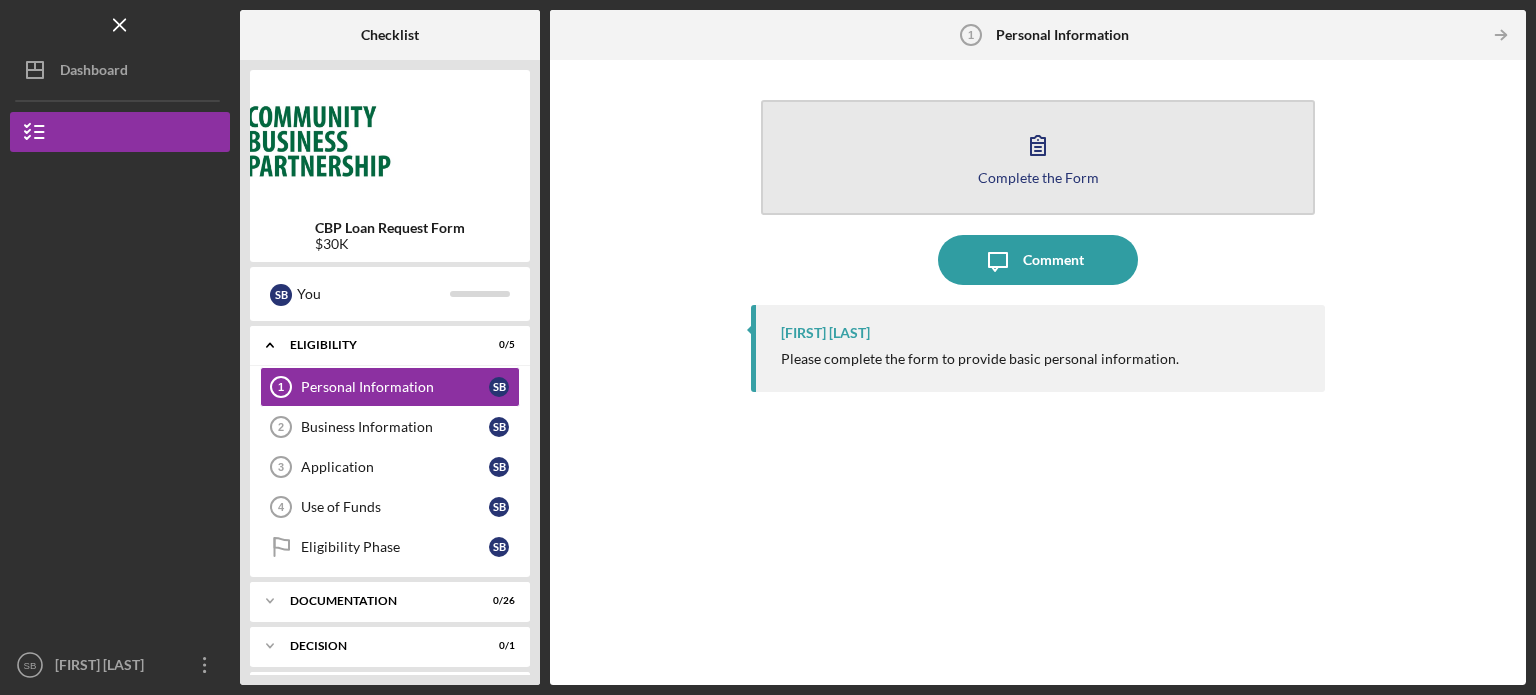 click 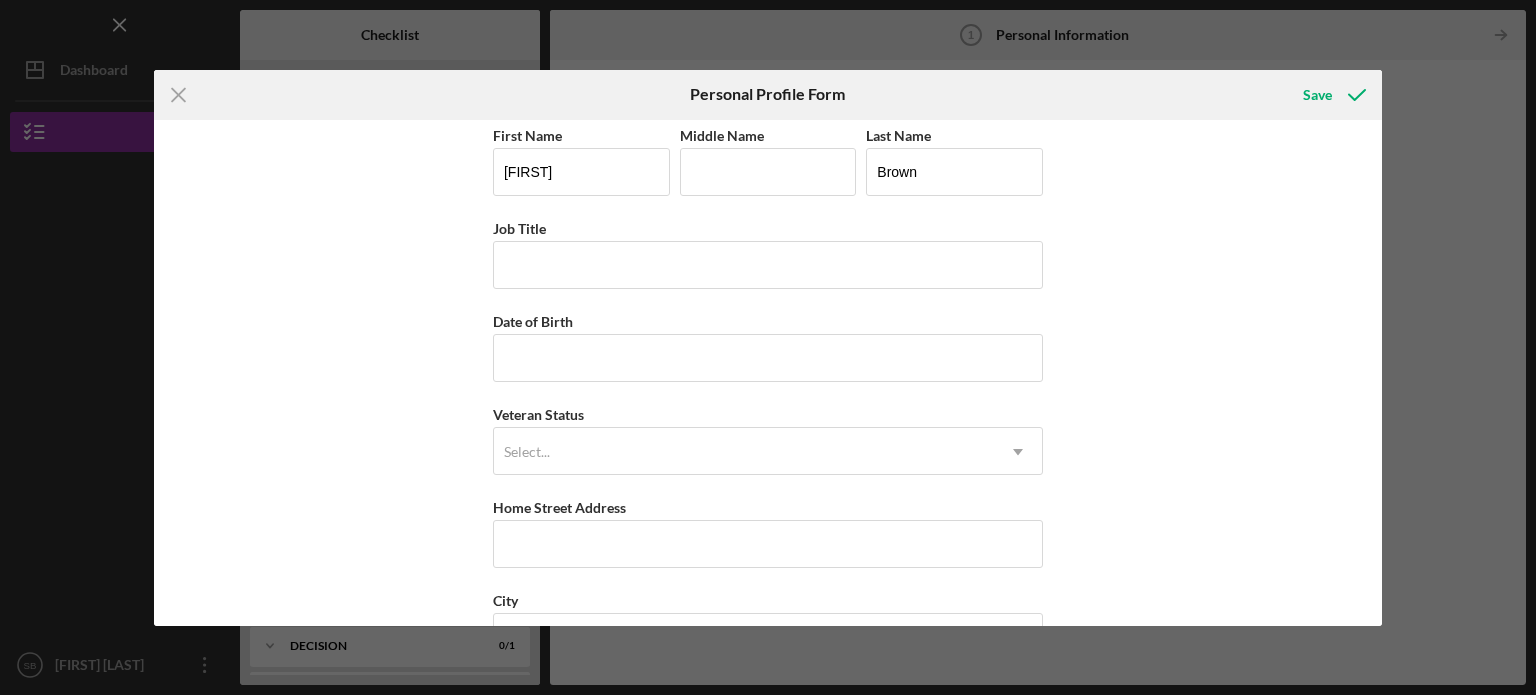 scroll, scrollTop: 0, scrollLeft: 0, axis: both 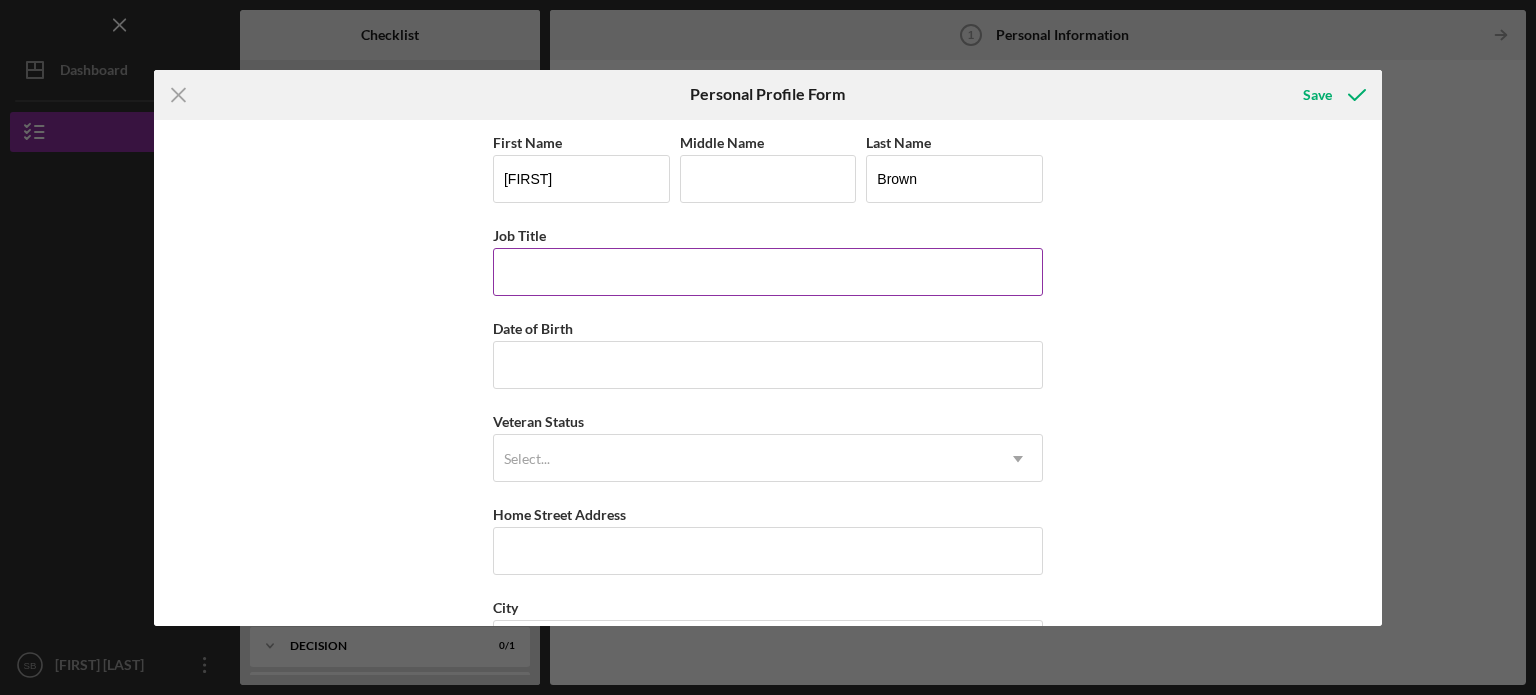 click on "Job Title" at bounding box center (768, 272) 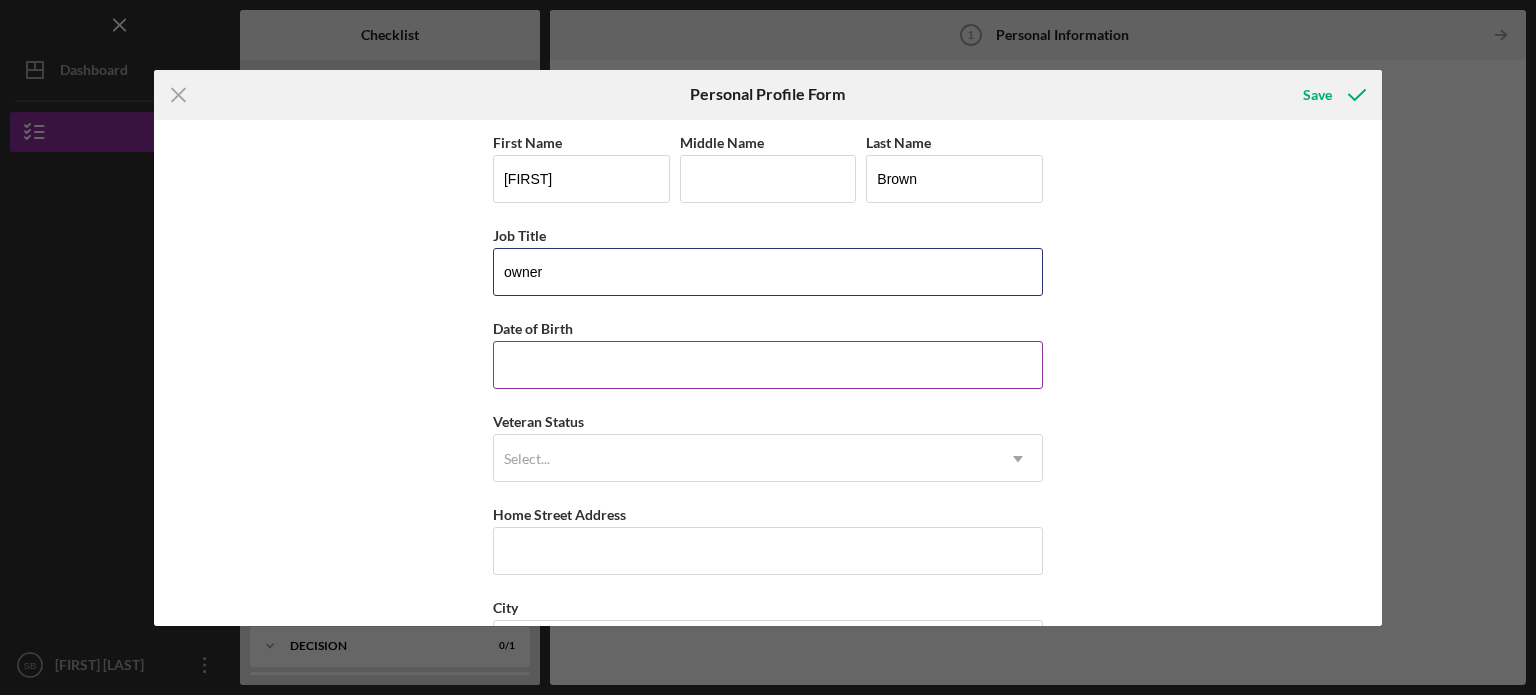 type on "owner" 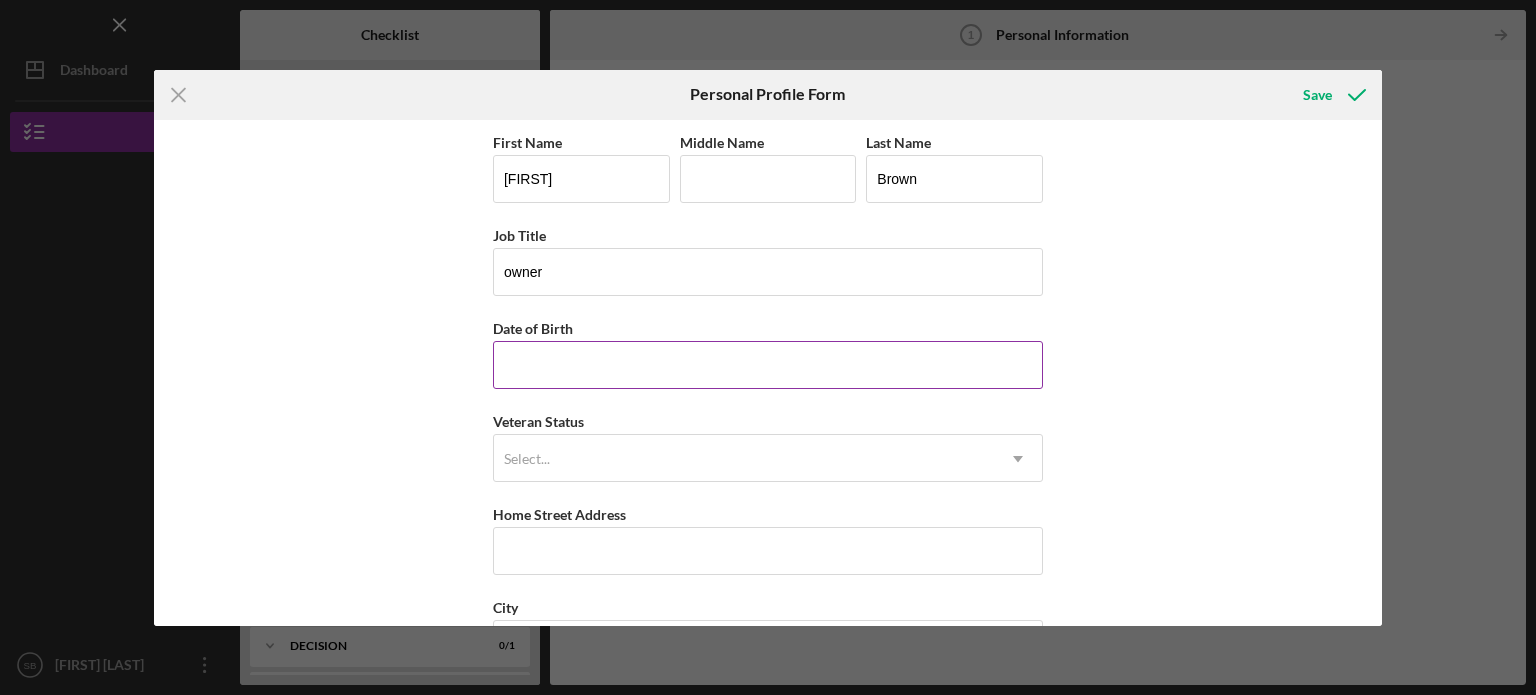 click on "Date of Birth" at bounding box center [768, 365] 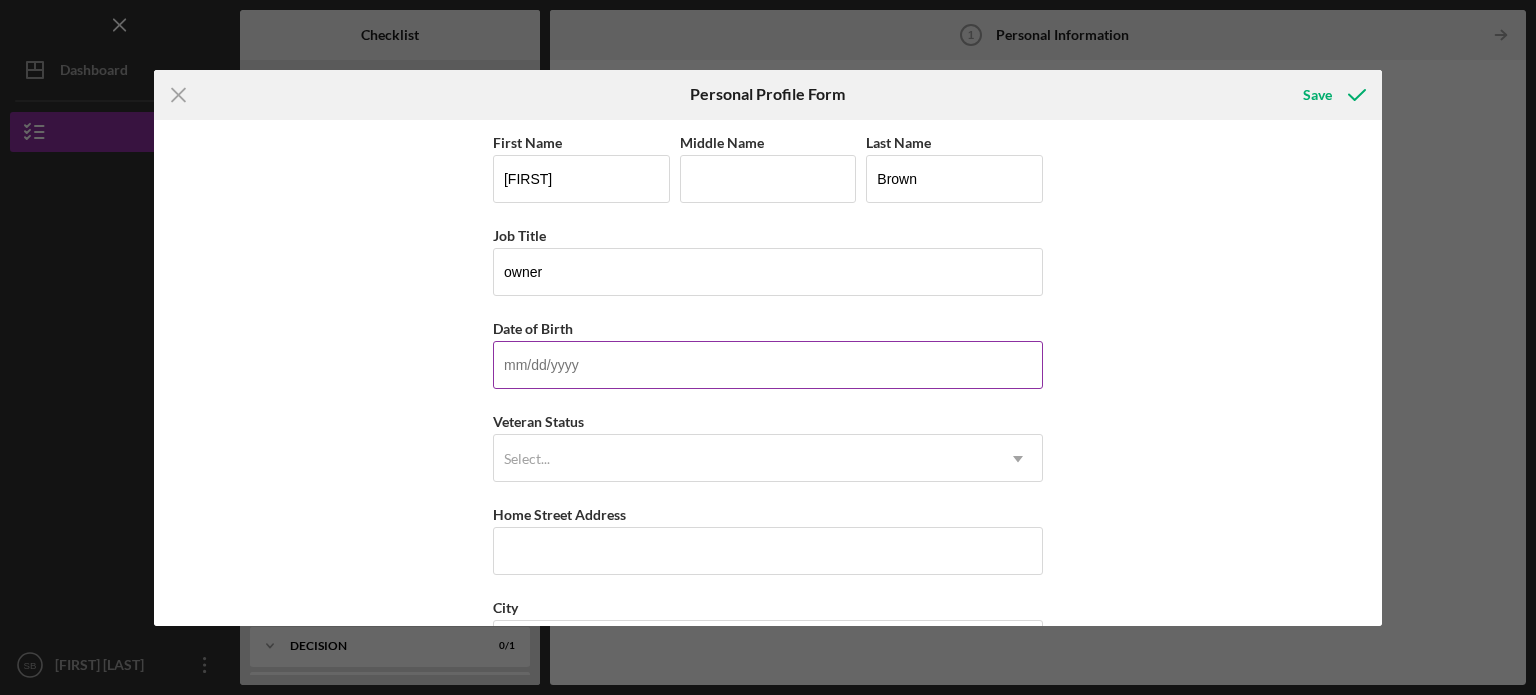 type on "[DATE]" 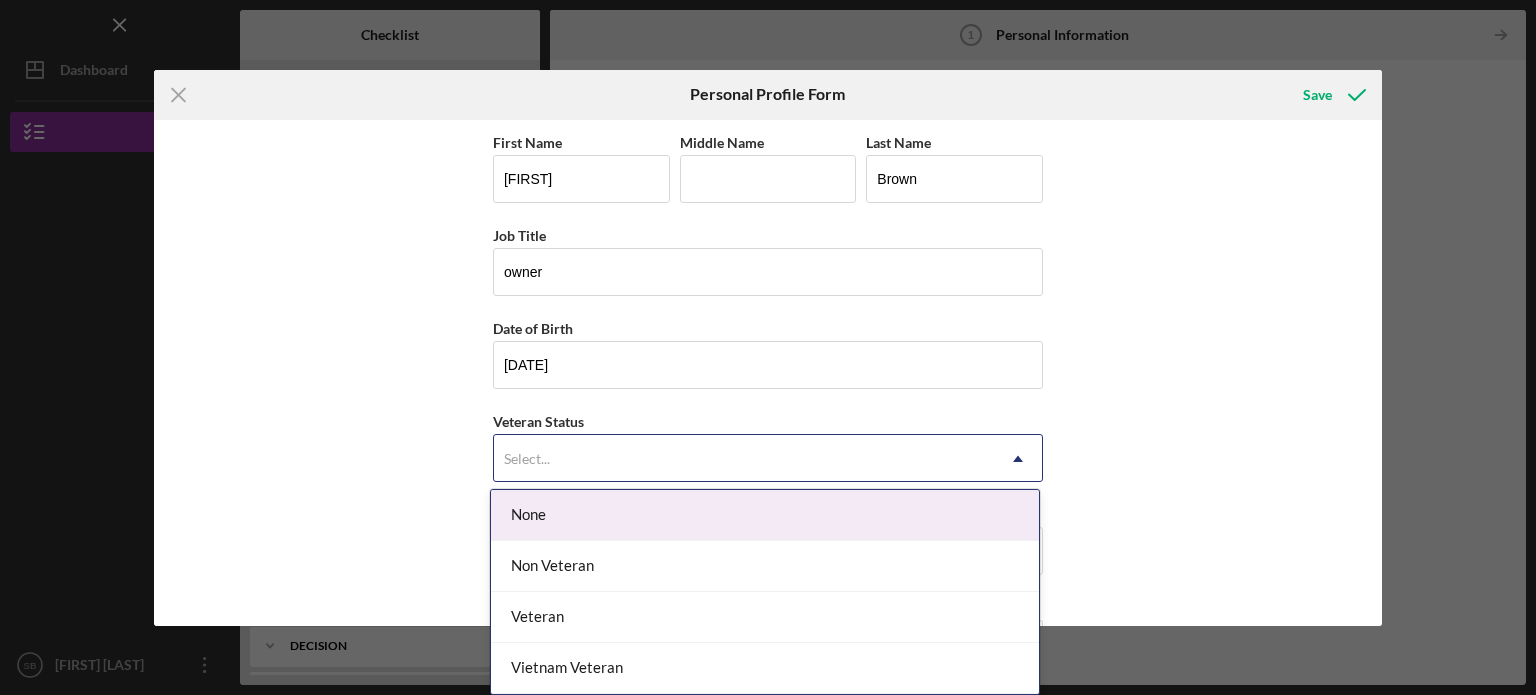 click on "Select..." at bounding box center (744, 459) 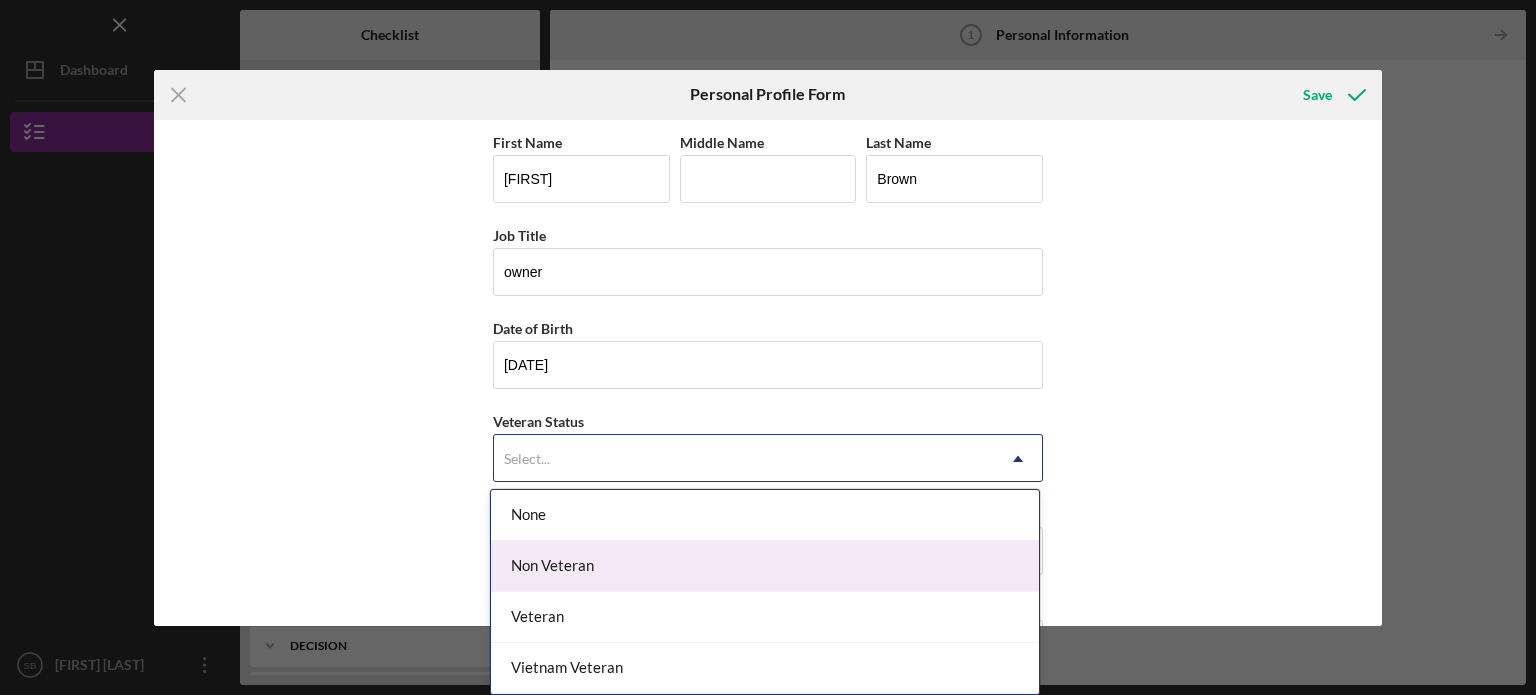 click on "Non Veteran" at bounding box center (765, 566) 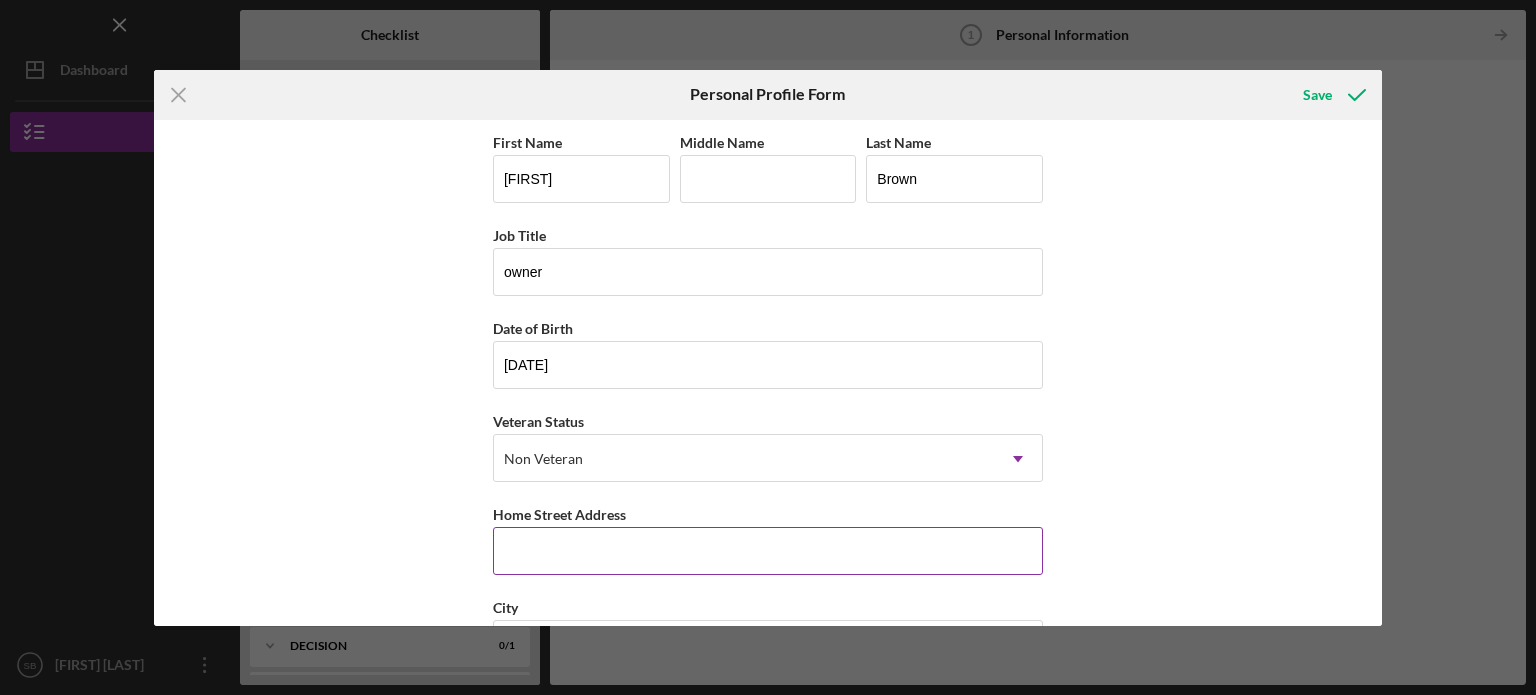 click on "Home Street Address" at bounding box center (768, 551) 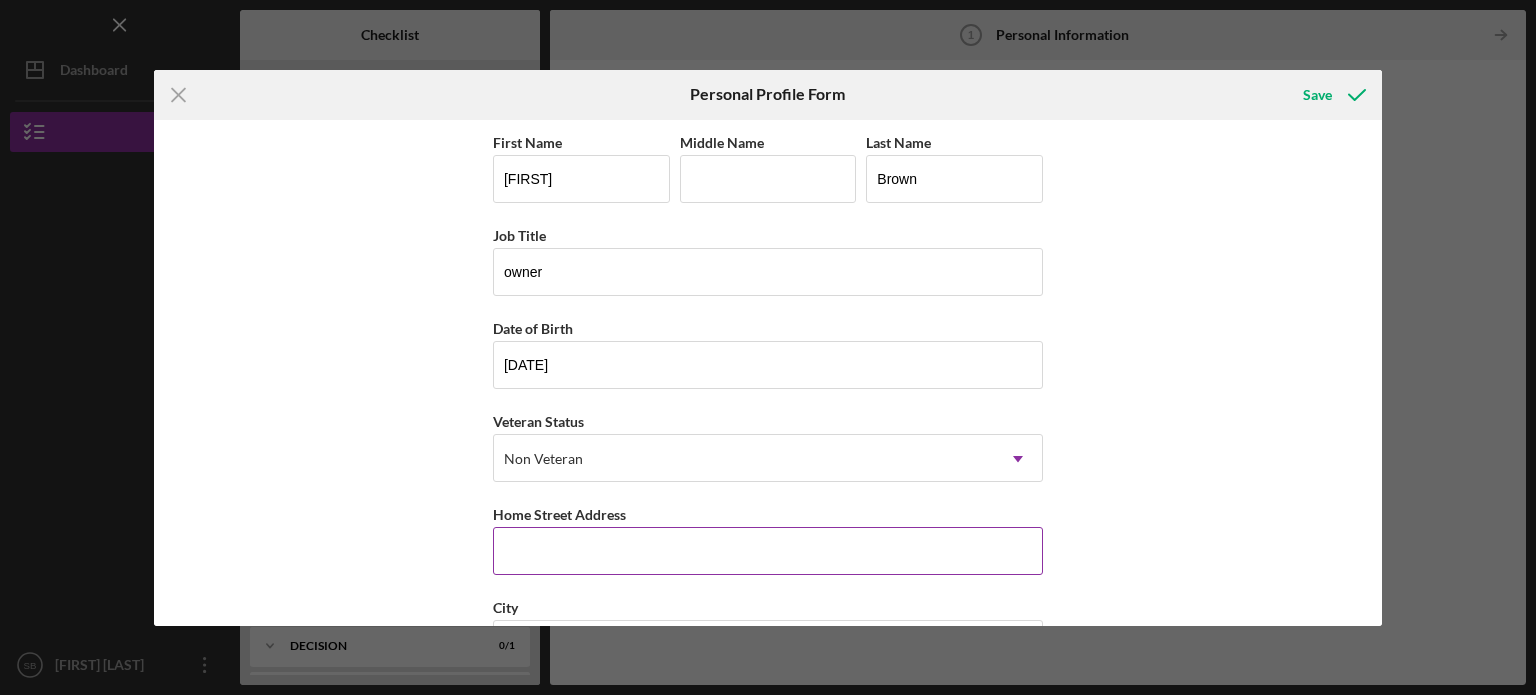 type on "[NUMBER] [STREET], [UNIT] [UNIT_LETTER]" 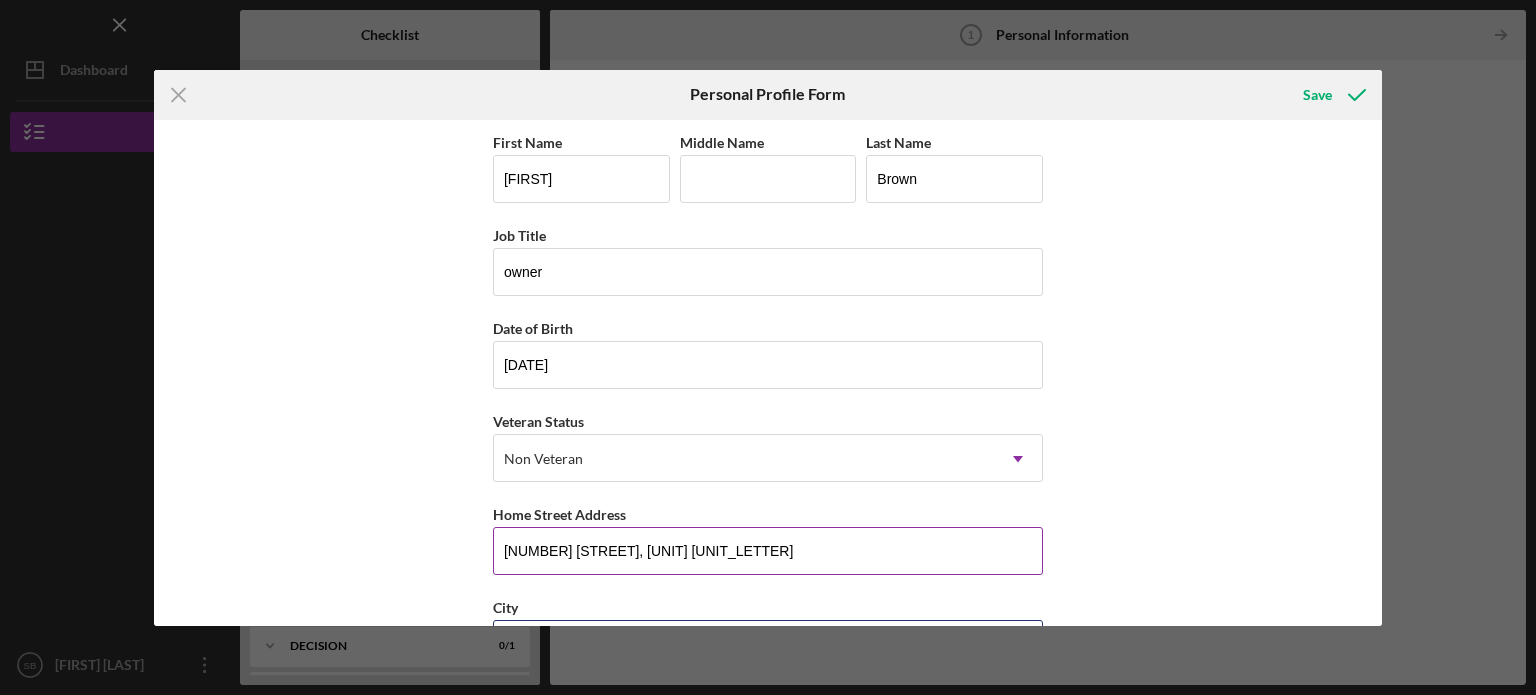 type on "[CITY]" 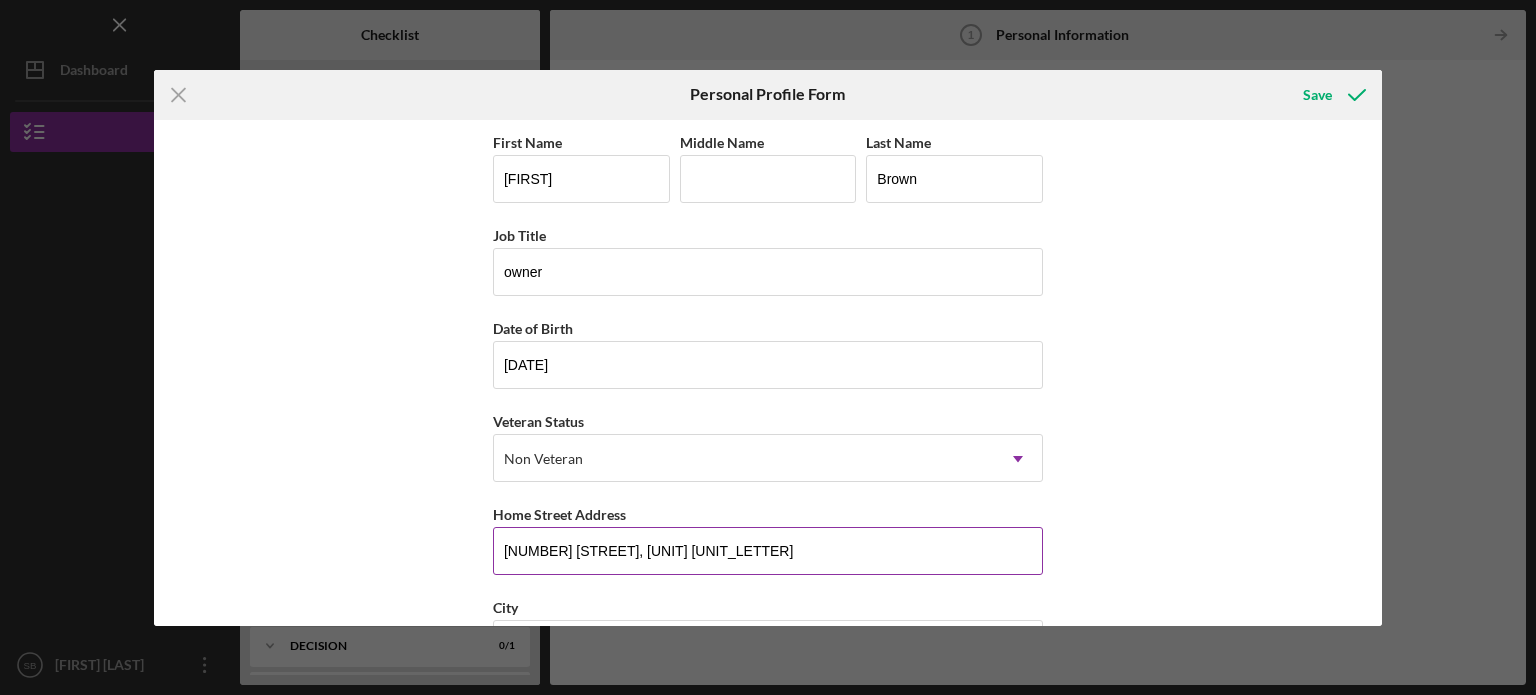 type on "VA" 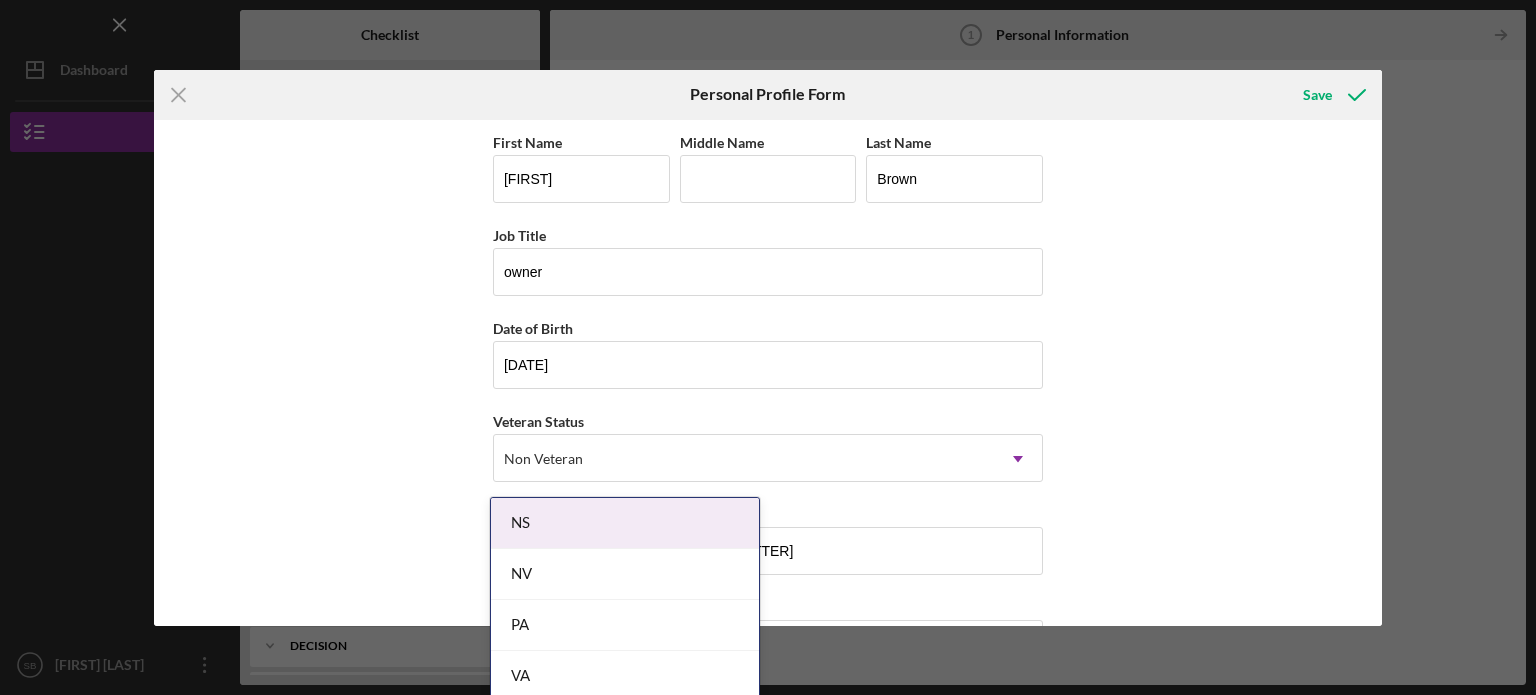 click on "First Name [FIRST] Middle Name Last Name [LAST] Job Title owner Date of Birth [DATE] Veteran Status Non Veteran Icon/Dropdown Arrow Home Street Address [NUMBER] [STREET], [UNIT] City [CITY] State [STATE_ABBR] Icon/Dropdown Arrow Zip [ZIP] County United States" at bounding box center [768, 373] 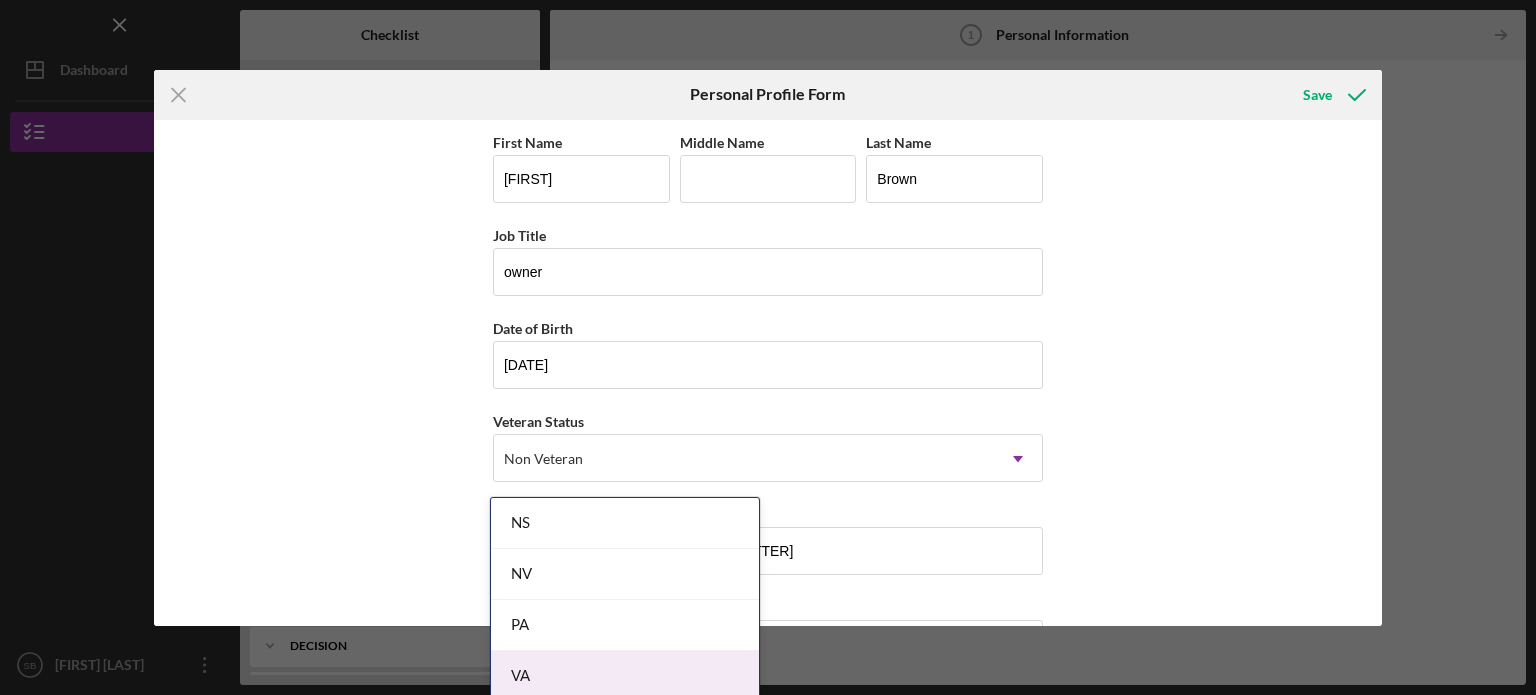 click on "Icon/Menu Personal Information 1 Personal Information Checklist CBP Loan Request Form  $30K S B You Icon/Expander Eligibility 0 / 5 Personal Information 1 Personal Information S B Business Information 2 Business Information S B Application  3 Application  S B Use of Funds 4 Use of Funds S B Eligibility Phase Eligibility Phase S B Icon/Expander Documentation 0 / 26 Icon/Expander Decision 0 / 1 Icon/Expander Funding 0 / 3 Icon/Expander Wrap up 0 / 2 Personal Information 1 Personal Information Icon/Table Pagination Arrow Complete the Form Form Icon/Message Comment [FIRST] [LAST]   Please complete the form to provide basic personal information. Logo-Reversed Created with Sketch. Icon/Menu Close Icon/Dashboard Dashboard CBP Loan Request Form  Checklist Icon/Table Pagination Arrow Previous Next Icon/Table Pagination Arrow SB [FIRST] [LAST] Icon/Overflow Account Settings Logout Icon/Menu Close  Close Account Settings Logout
NS NV PA VA
Icon/Menu Close Save First Name" at bounding box center [768, 347] 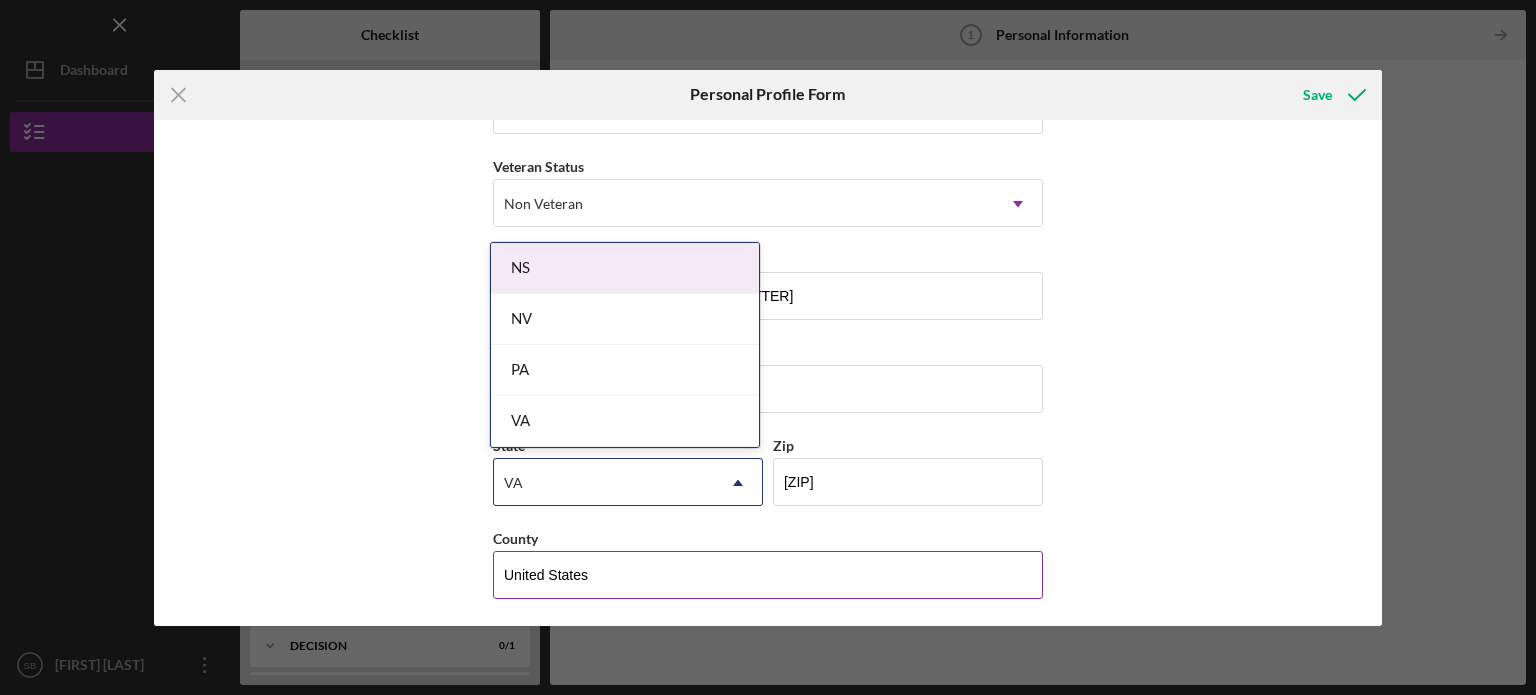 type 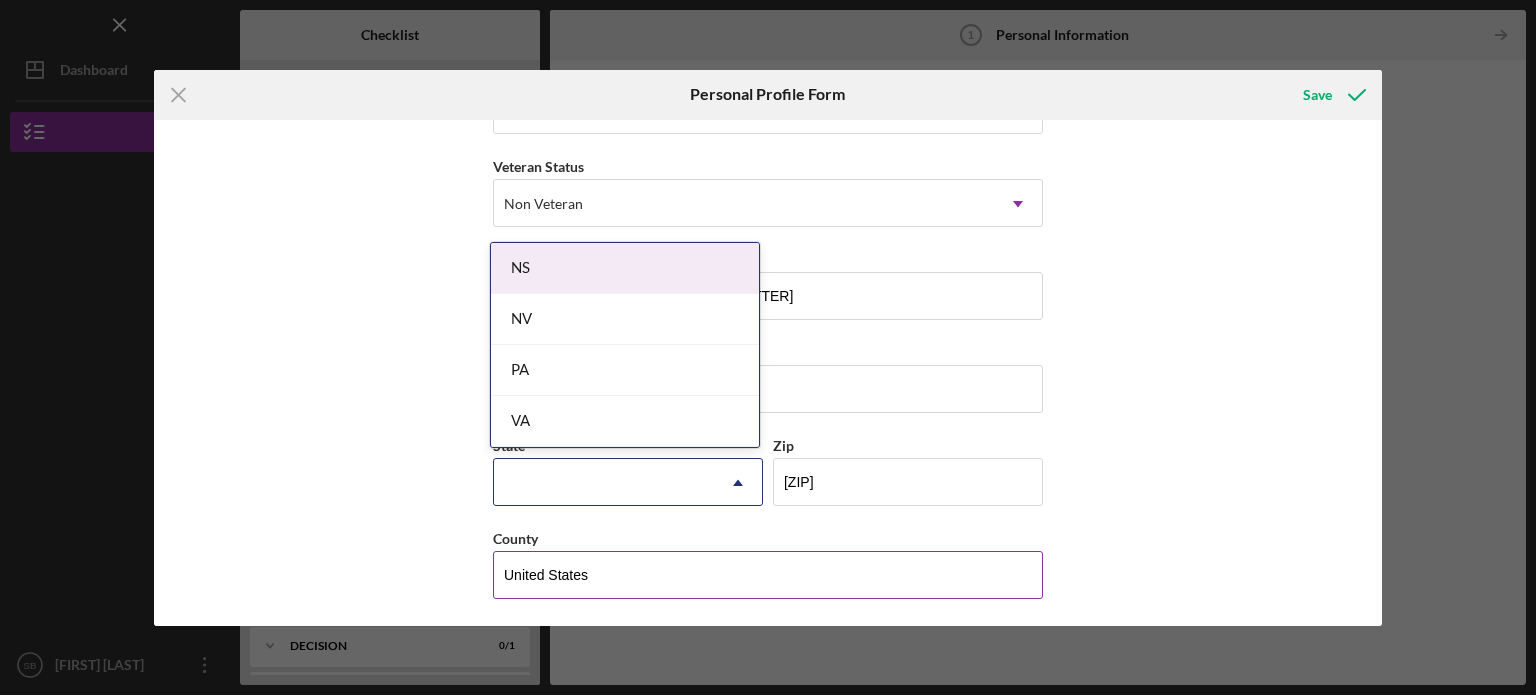 click on "United States" at bounding box center (768, 575) 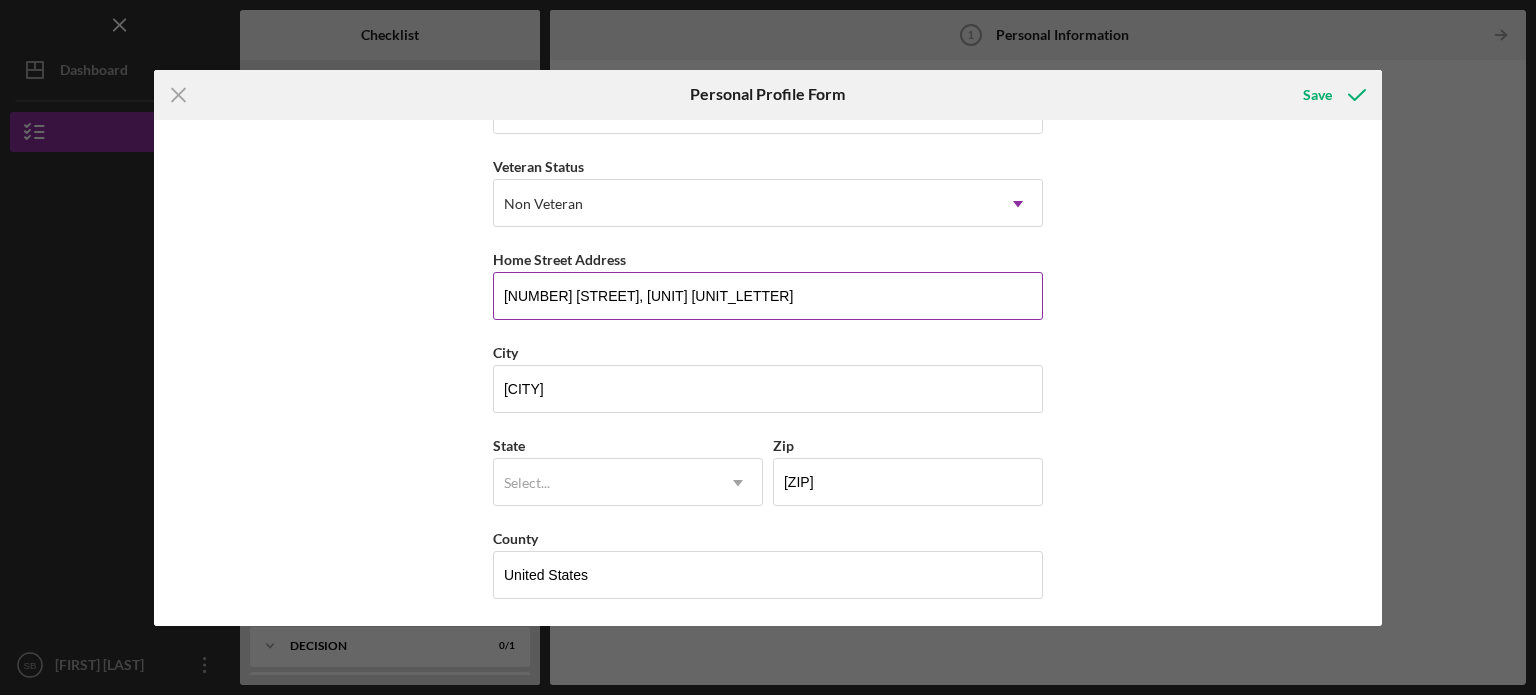 click on "[NUMBER] [STREET], [UNIT] [UNIT_LETTER]" at bounding box center (768, 296) 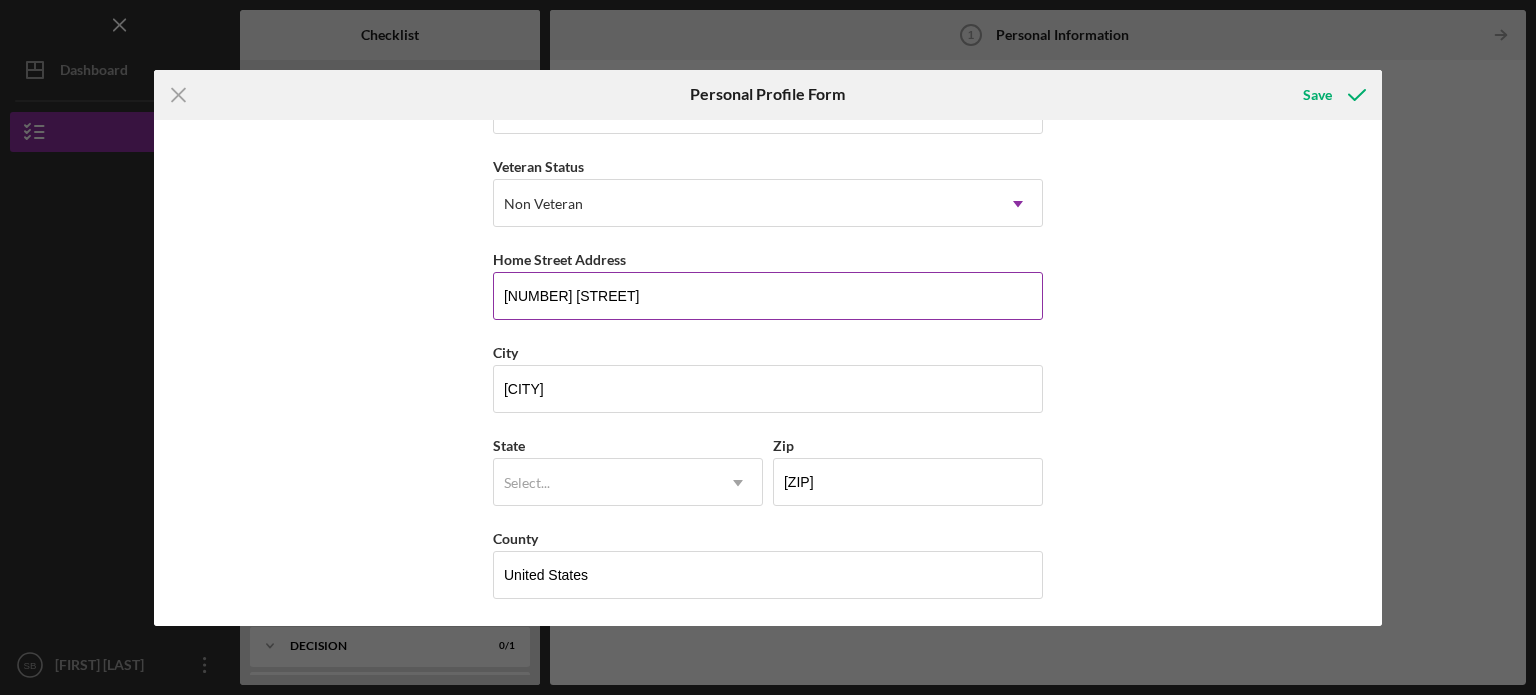 type on "[NUMBER] [STREET]" 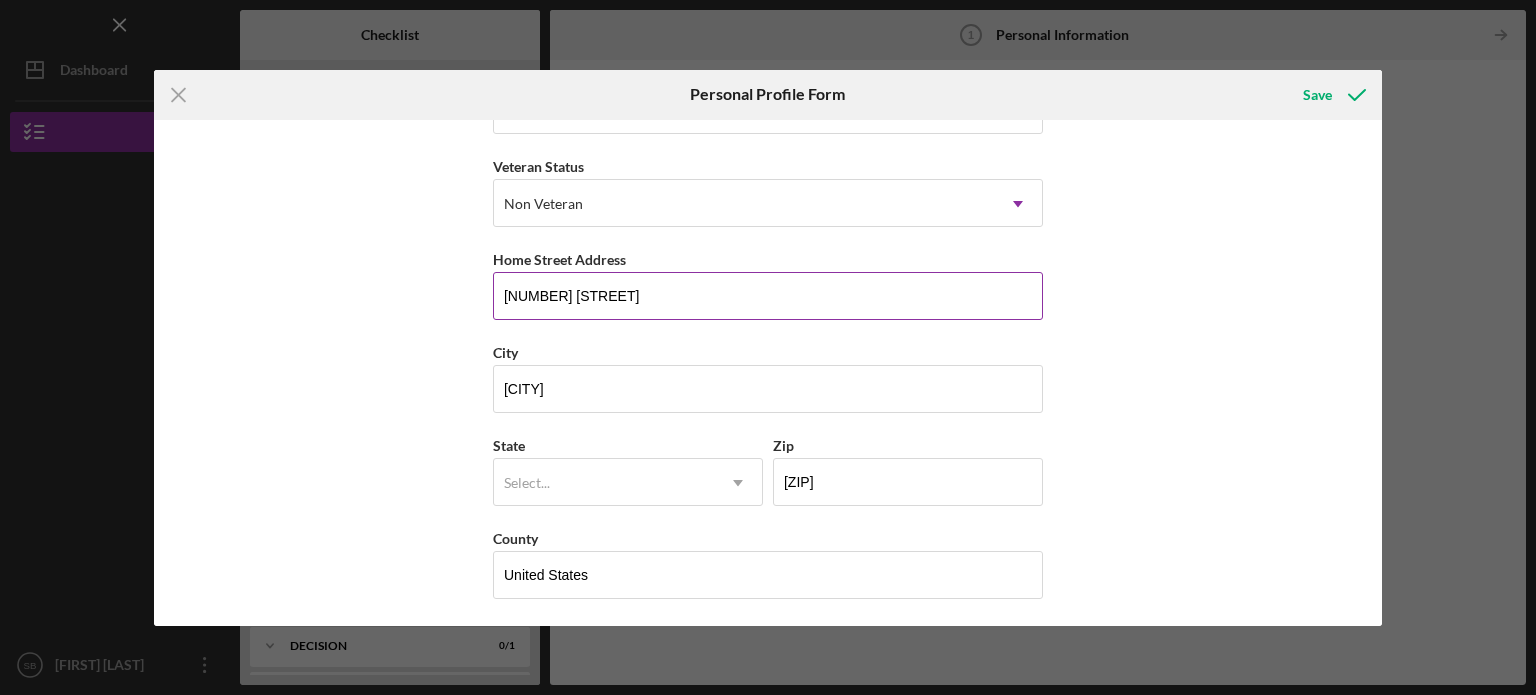 scroll, scrollTop: 0, scrollLeft: 0, axis: both 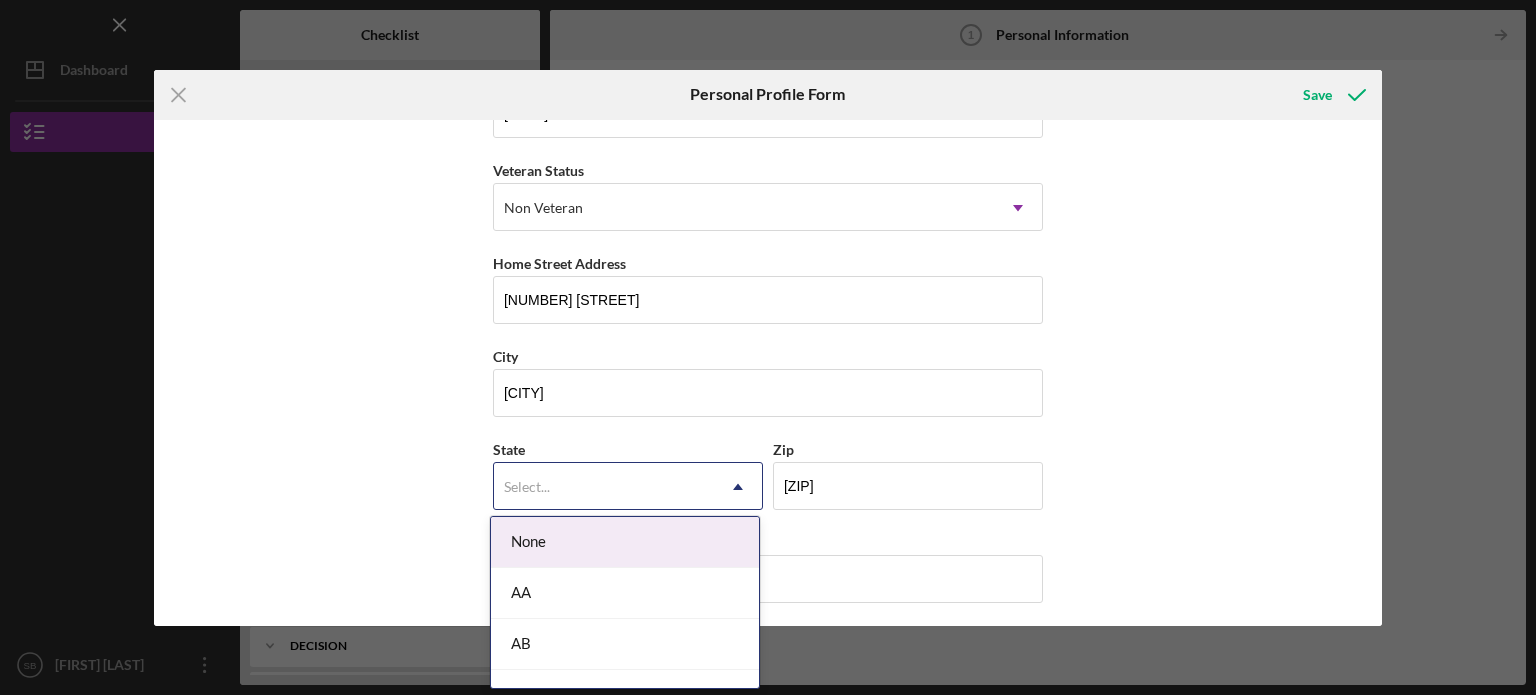 click on "Select..." at bounding box center [604, 487] 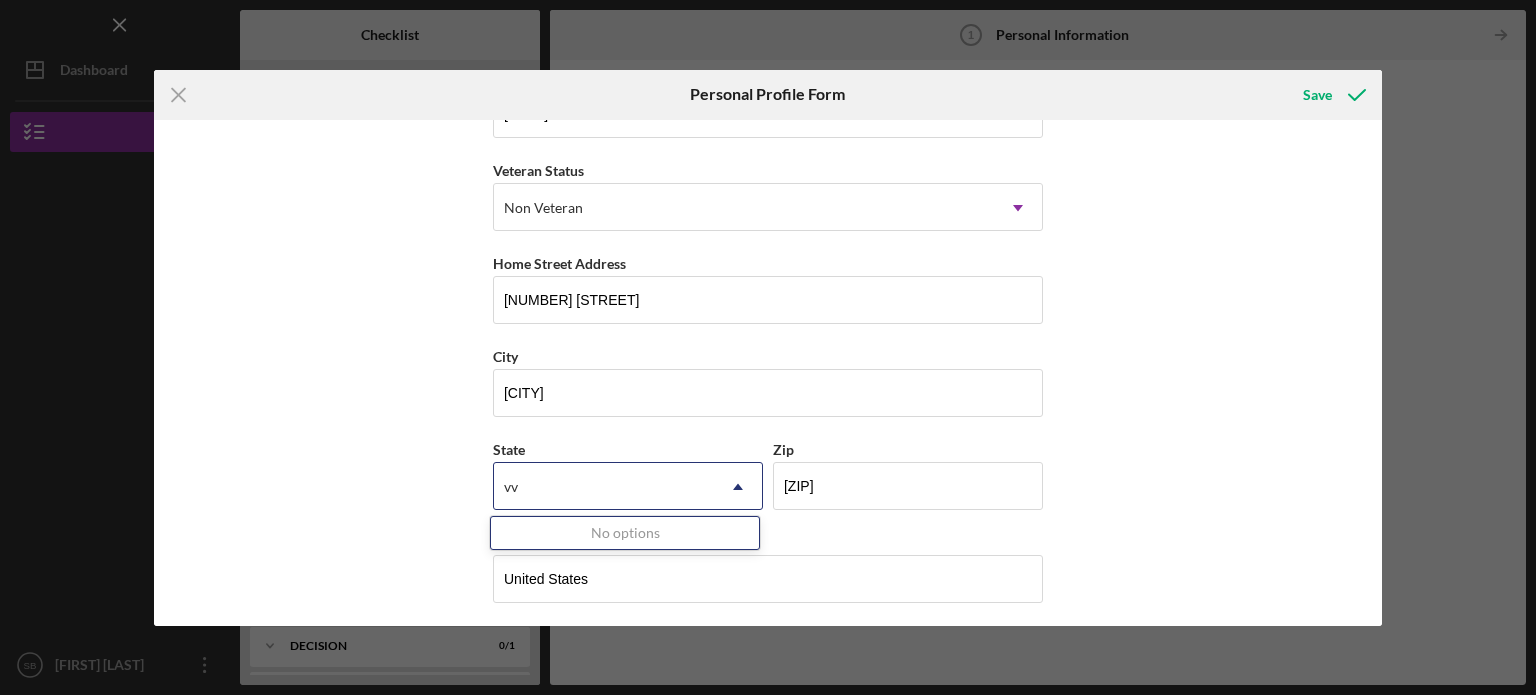 type on "v" 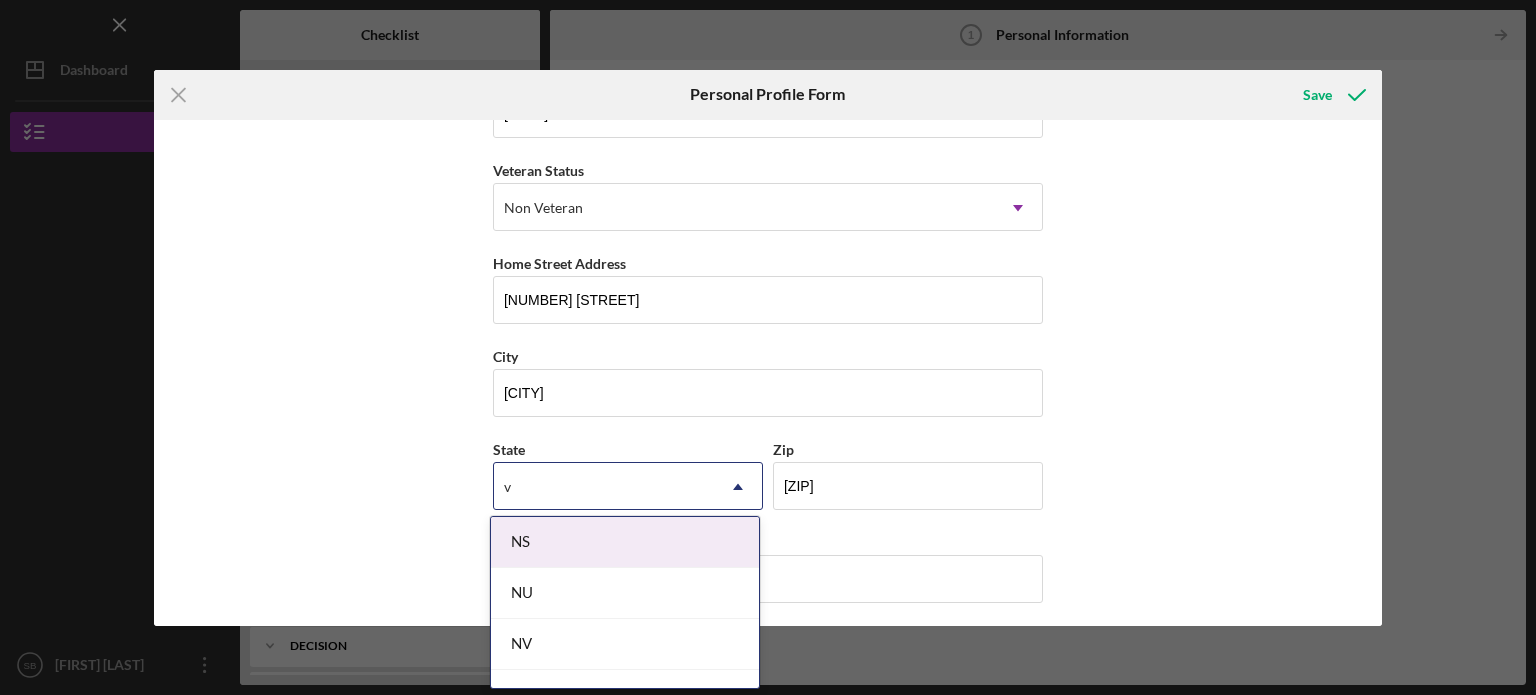 type on "VA" 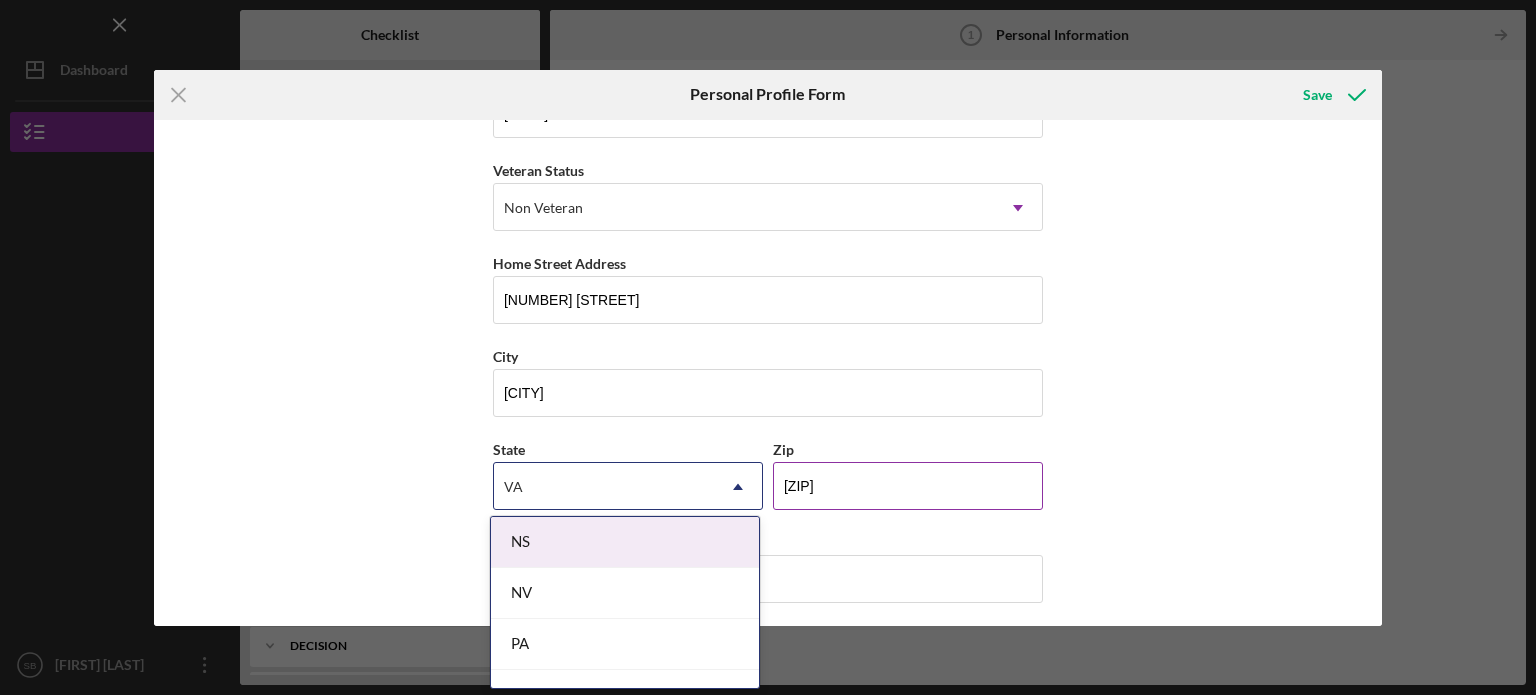 type 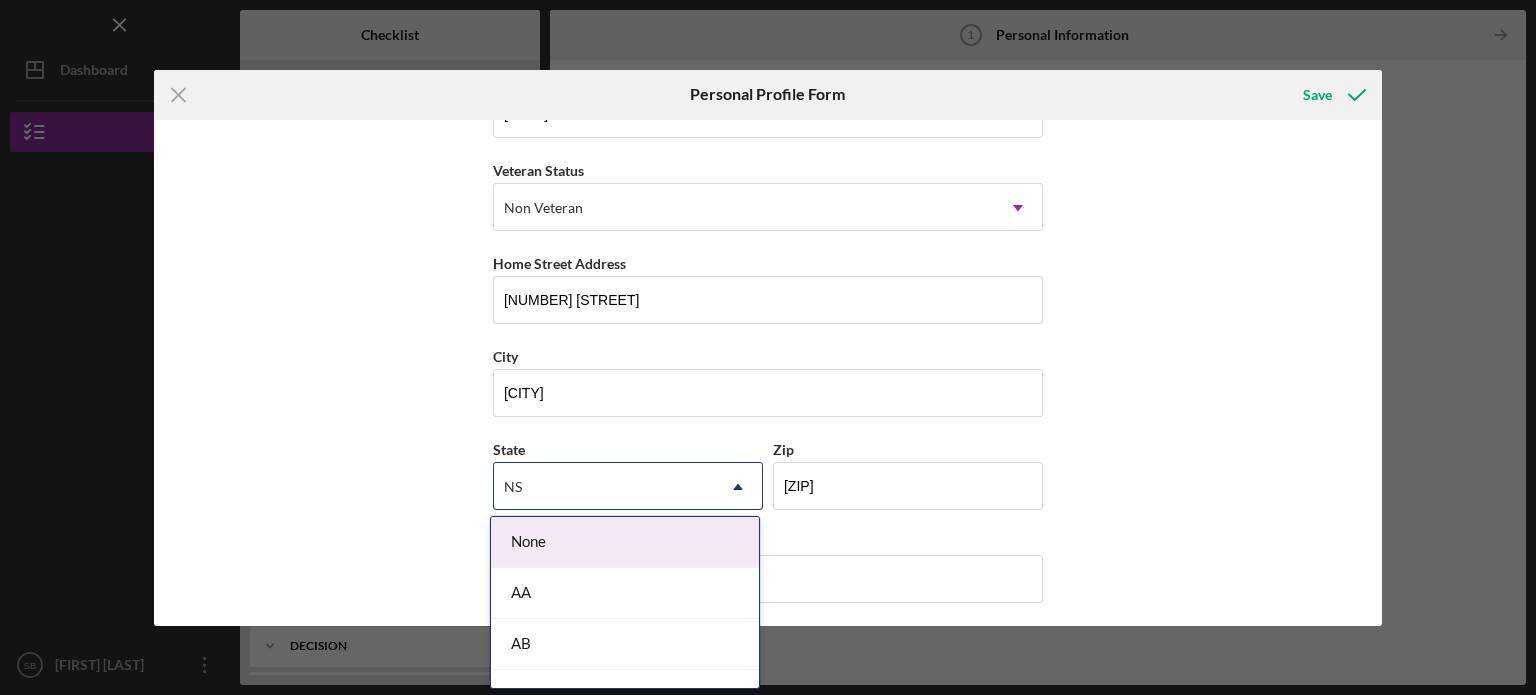click on "Icon/Dropdown Arrow" 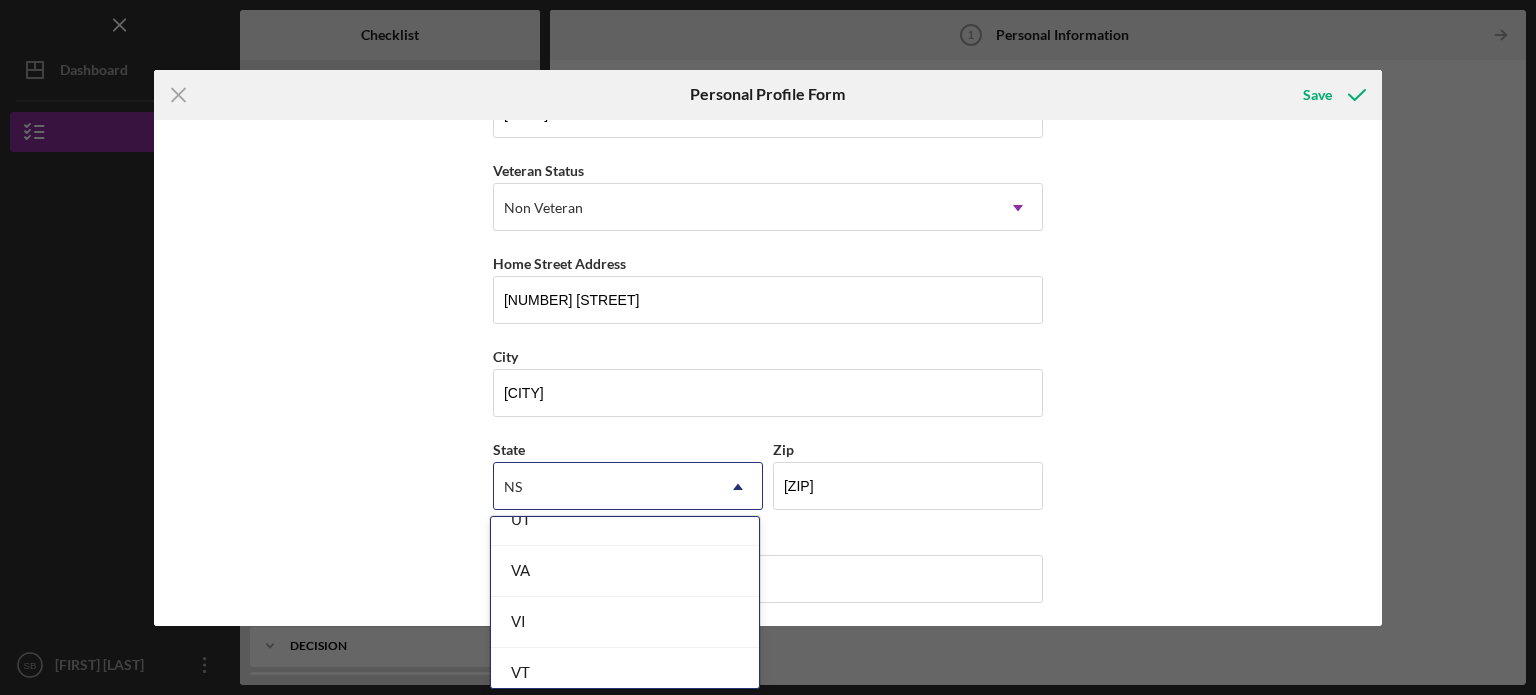 scroll, scrollTop: 3436, scrollLeft: 0, axis: vertical 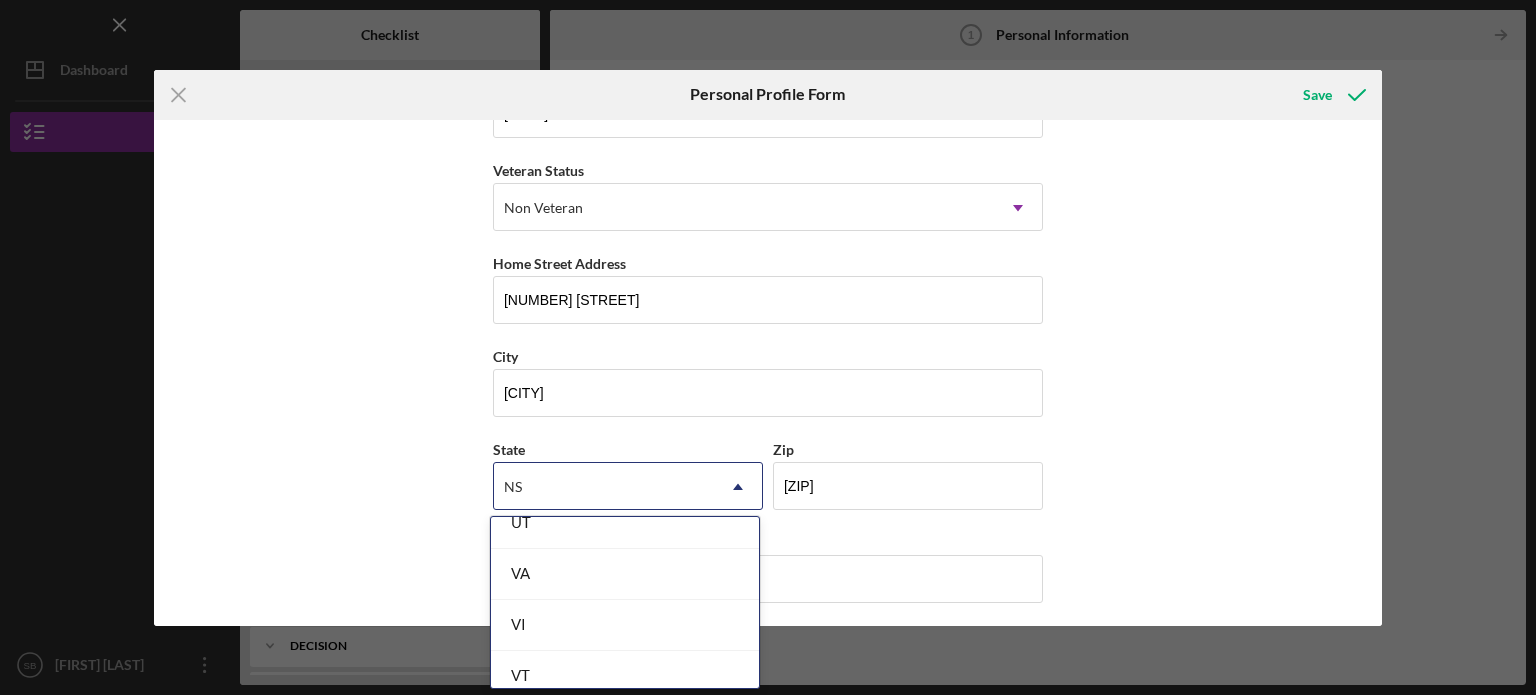 click on "VA" at bounding box center (625, 574) 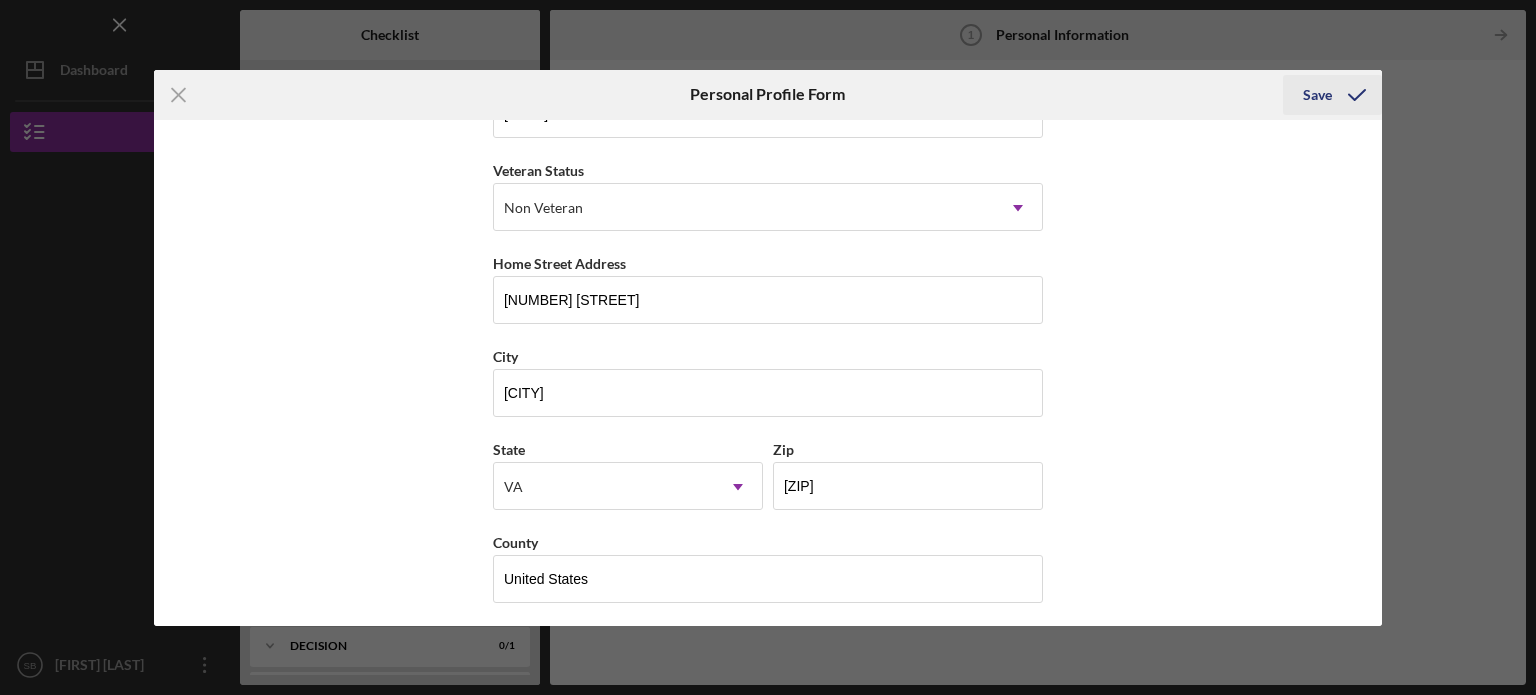 click on "Save" at bounding box center [1317, 95] 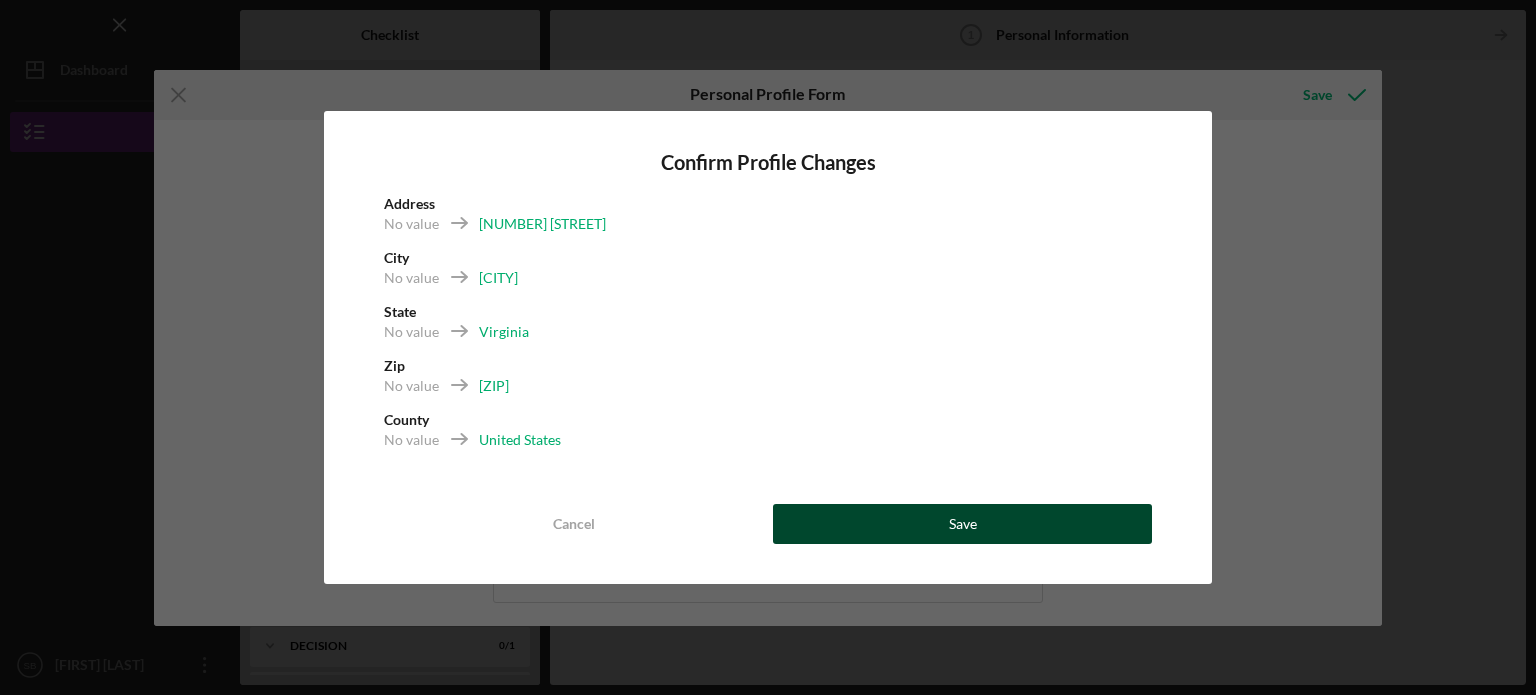 click on "Save" at bounding box center (962, 524) 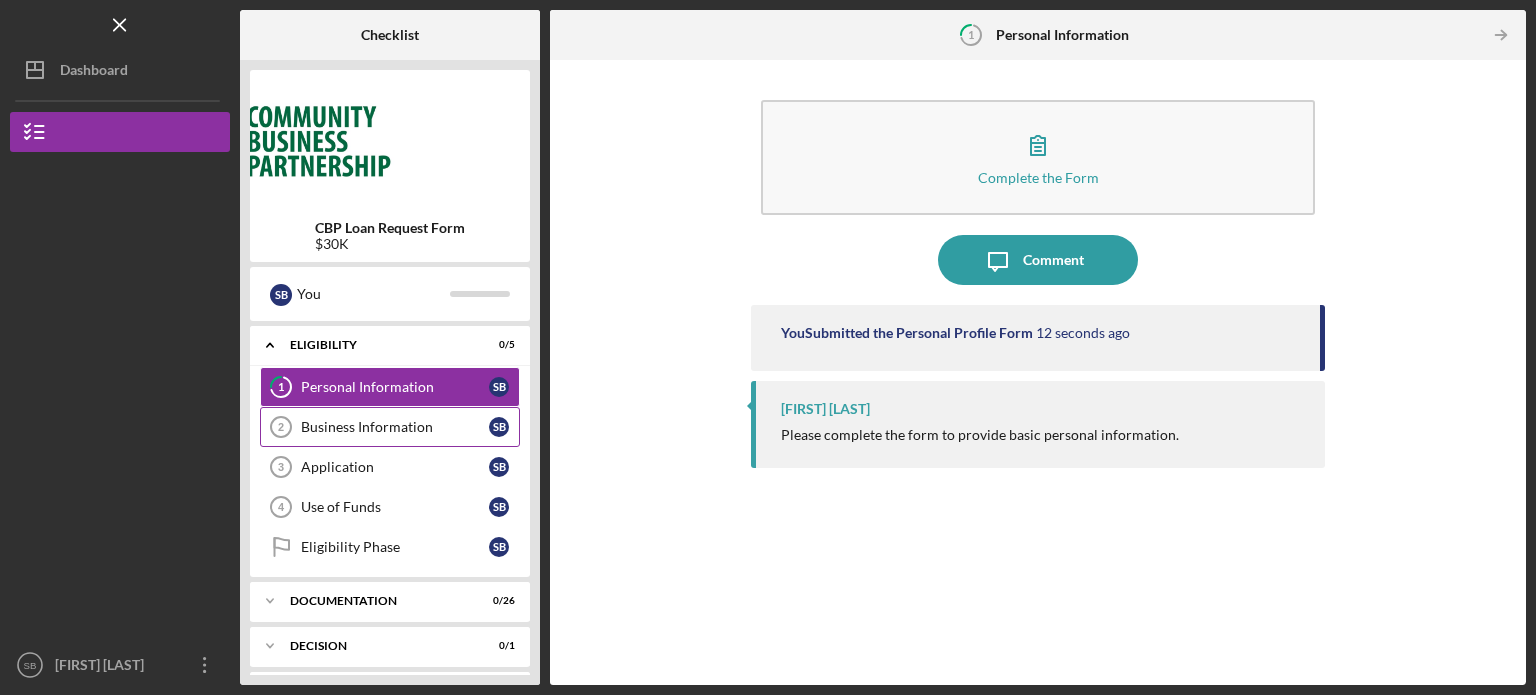click on "Business Information" at bounding box center [395, 427] 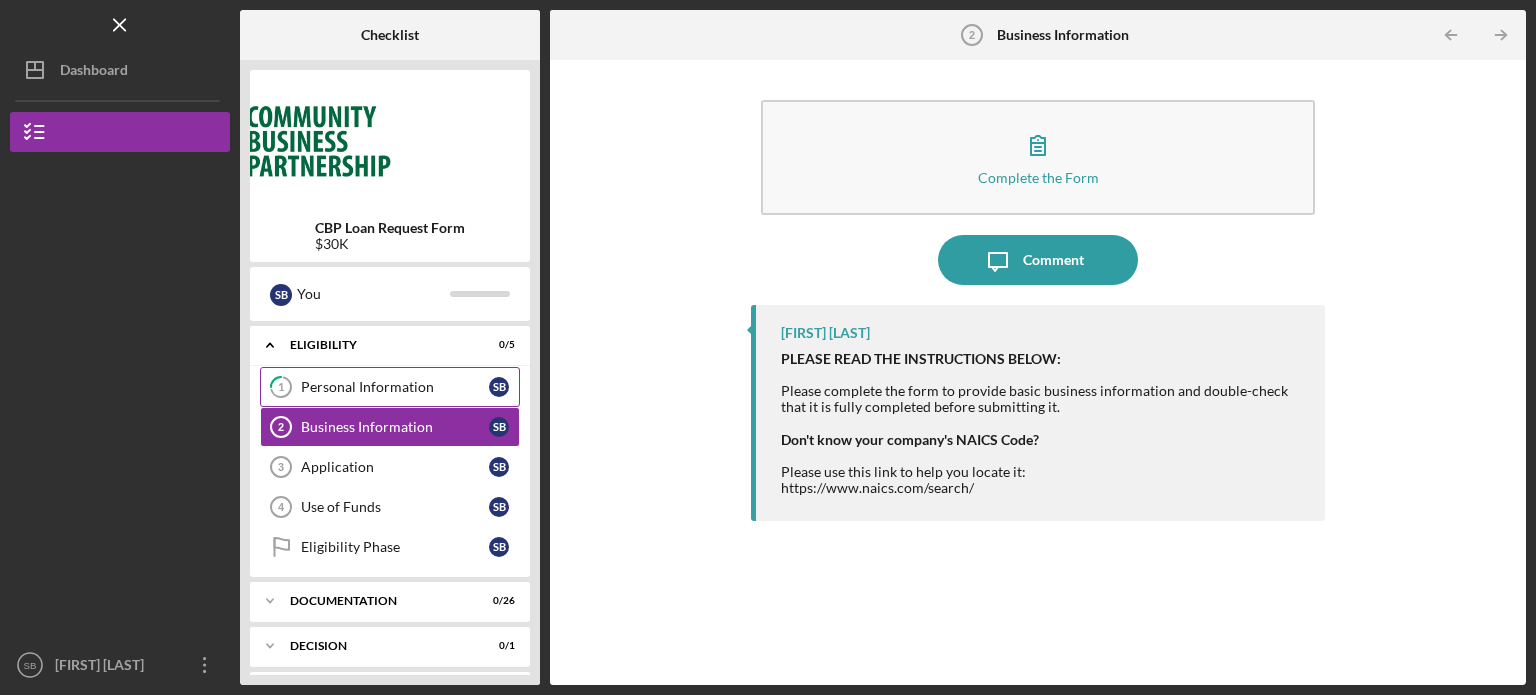 click on "Personal Information" at bounding box center [395, 387] 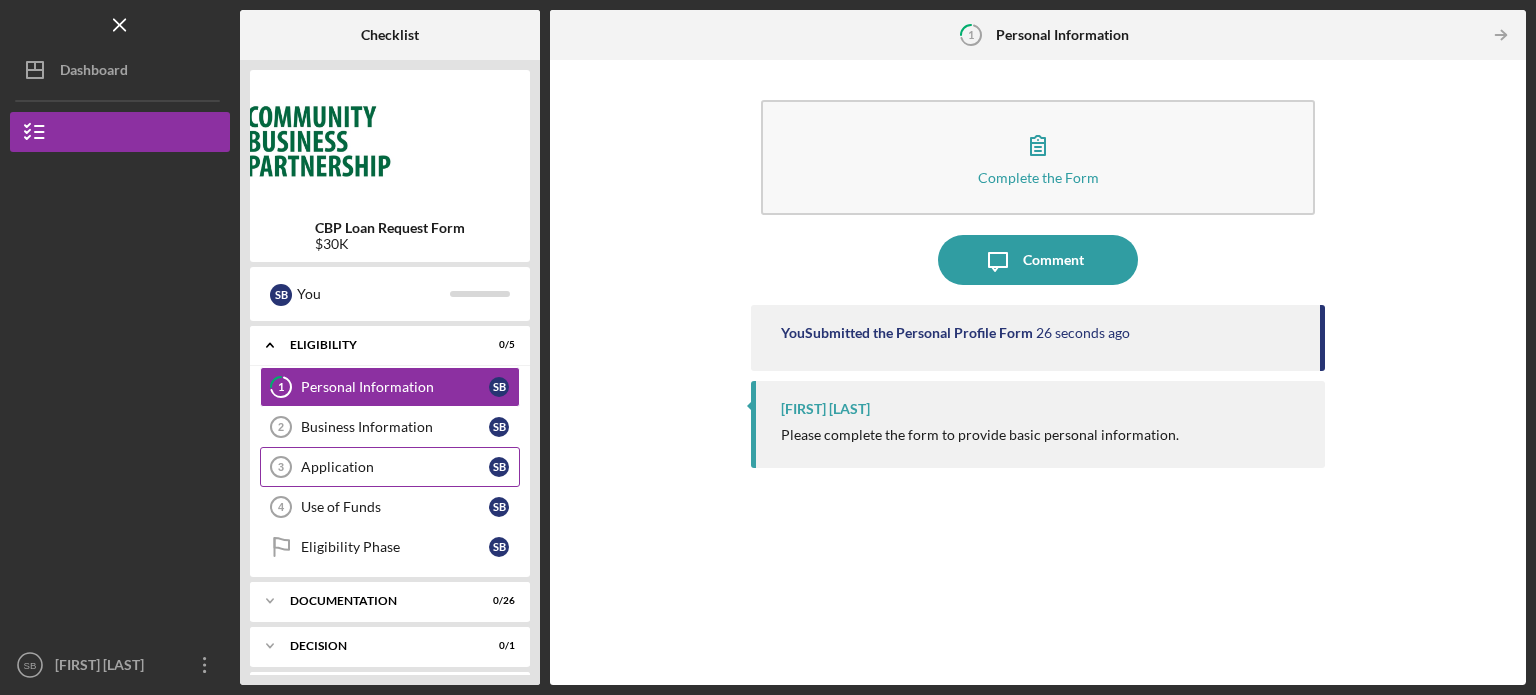 click on "Application" at bounding box center [395, 467] 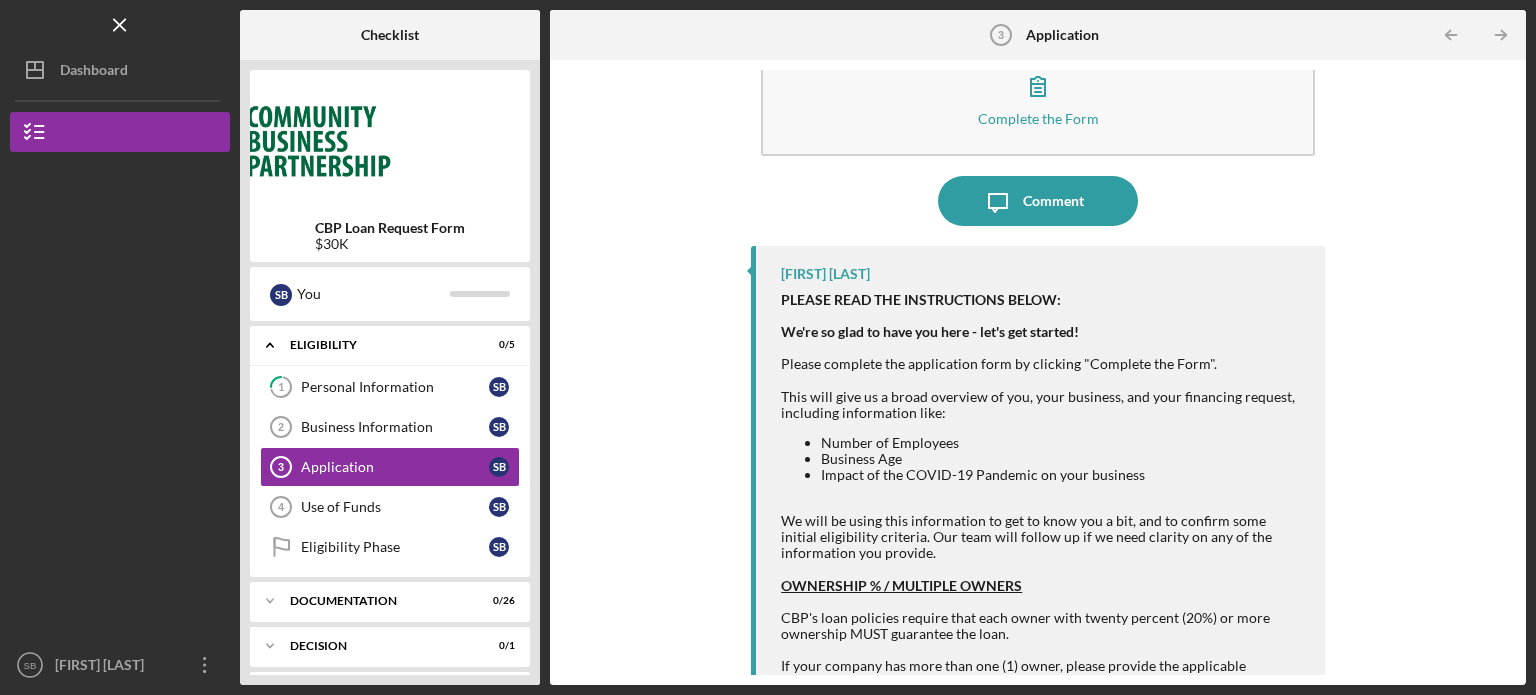 scroll, scrollTop: 54, scrollLeft: 0, axis: vertical 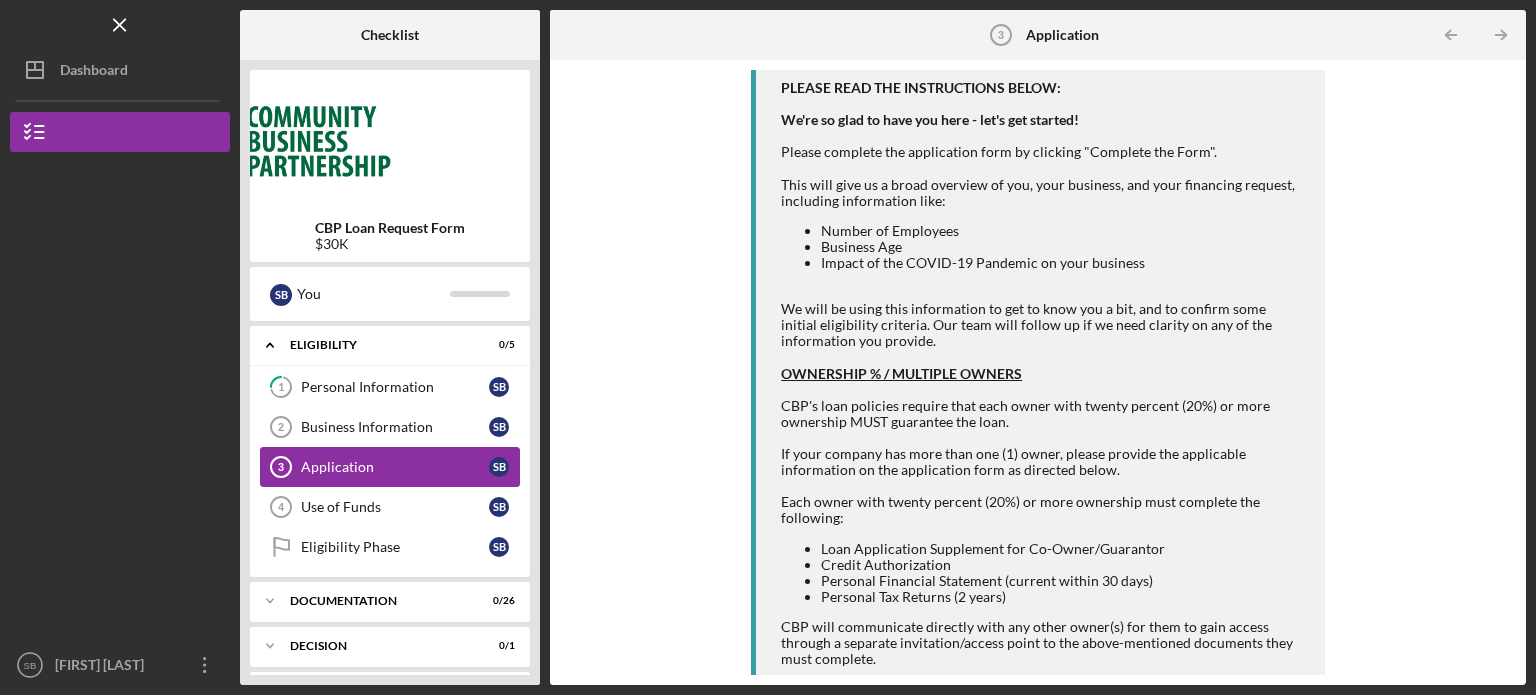 click on "Application  3" 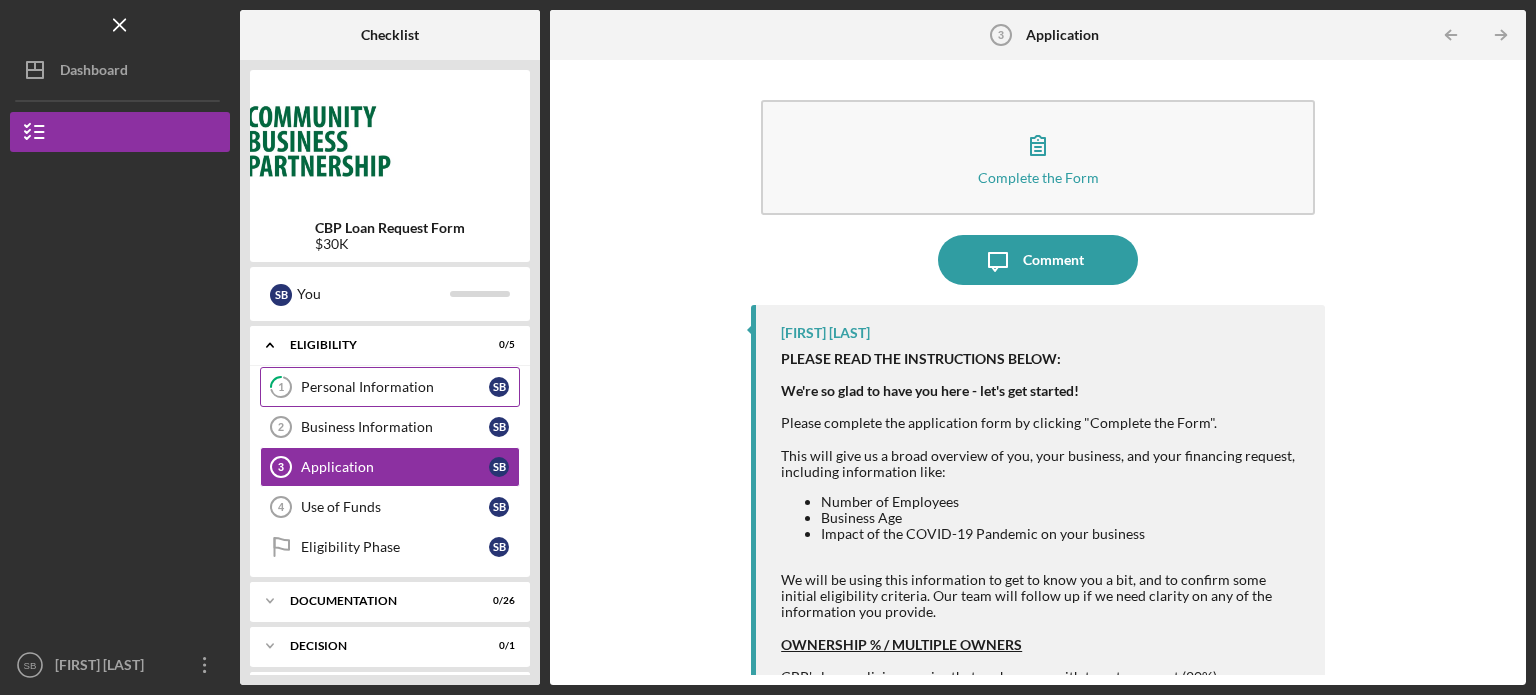 click on "1" 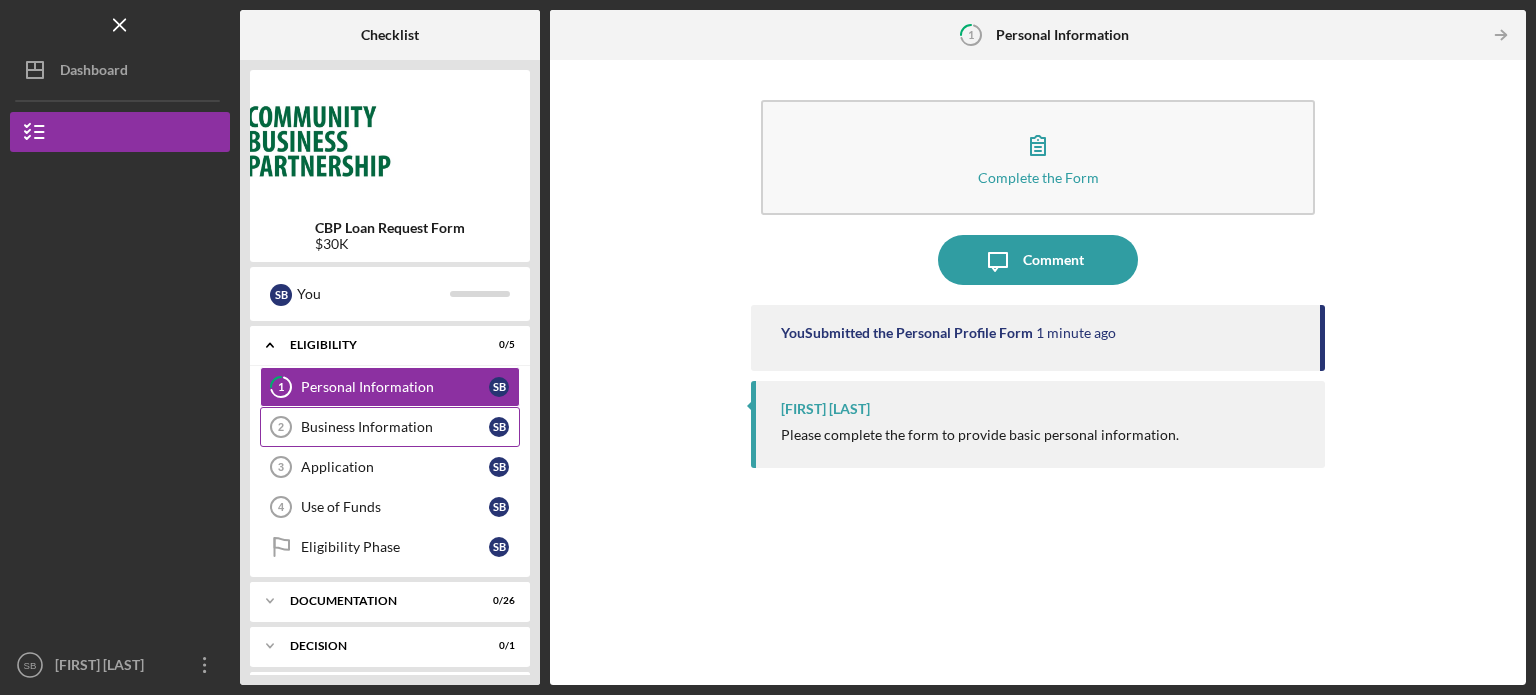 click on "Business Information 2" 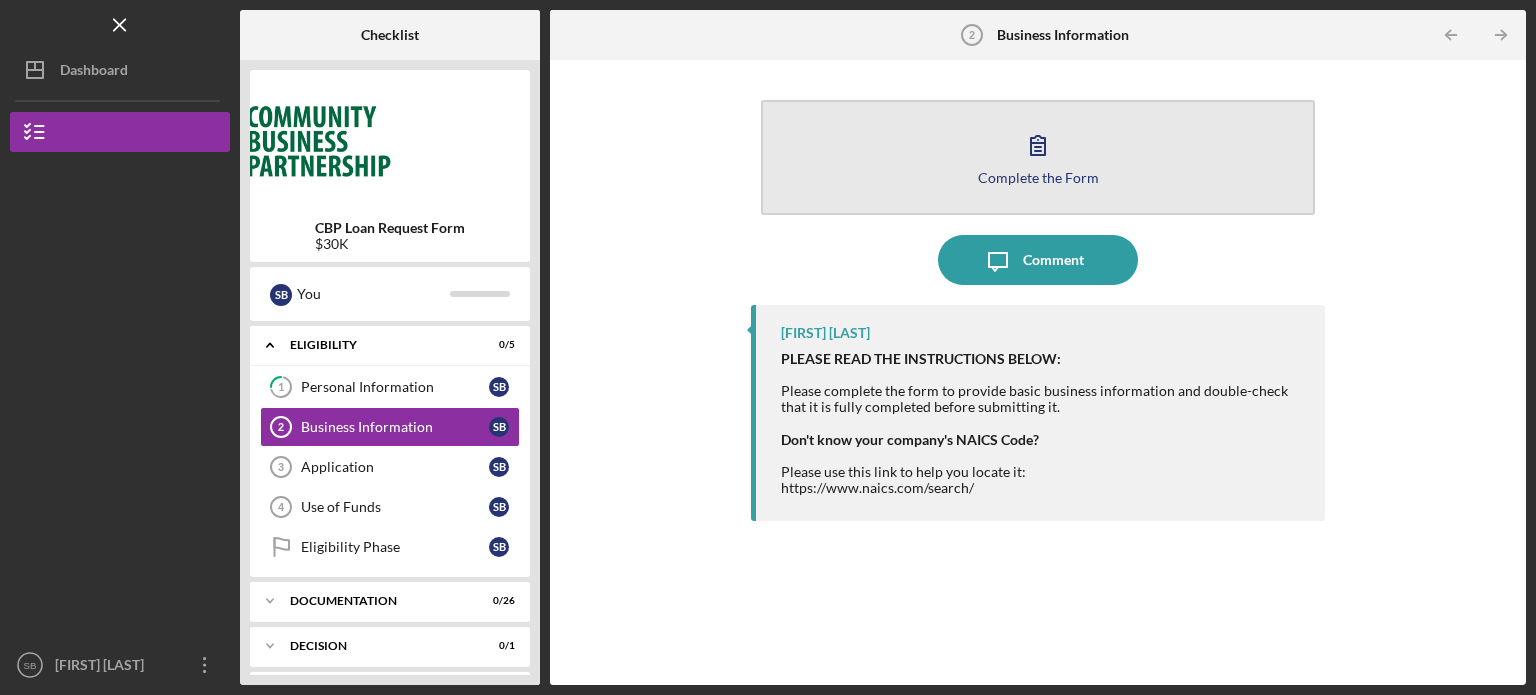 click on "Complete the Form" at bounding box center [1038, 177] 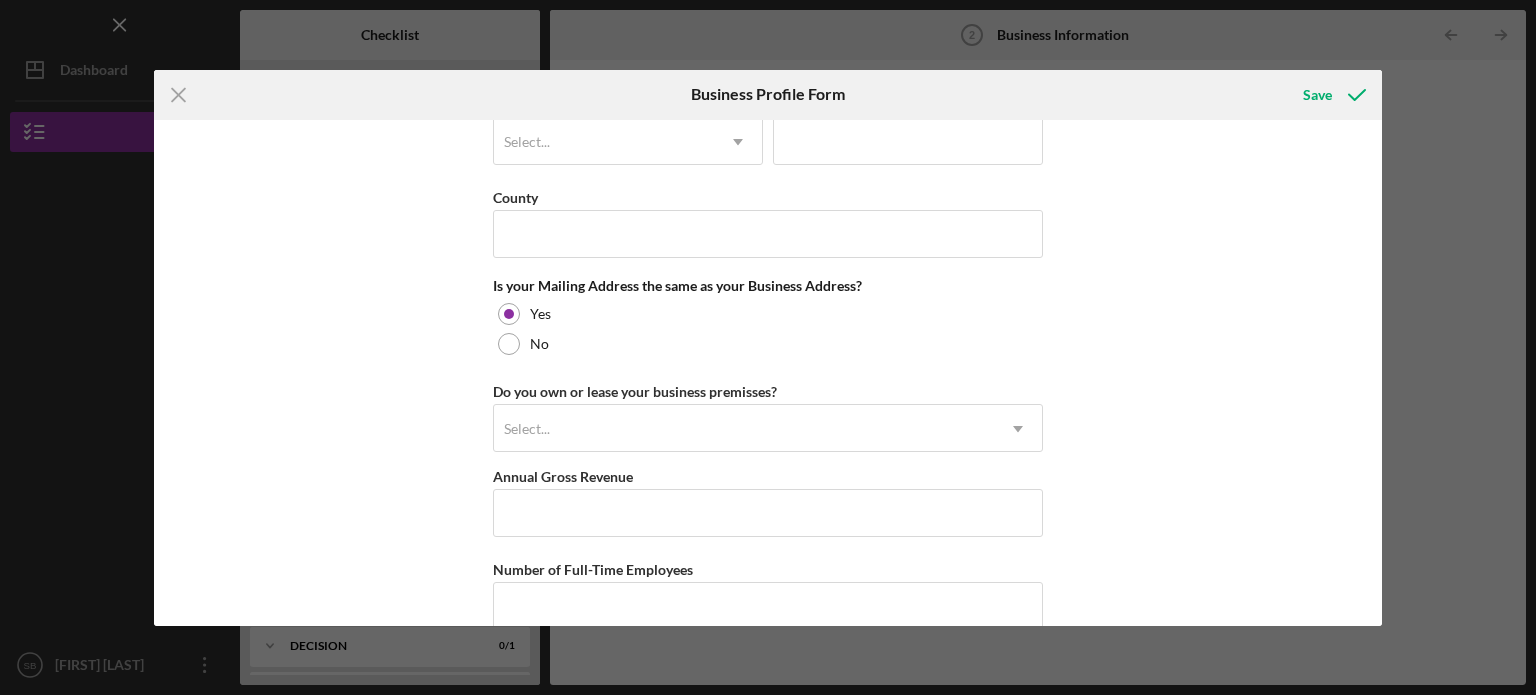 scroll, scrollTop: 1403, scrollLeft: 0, axis: vertical 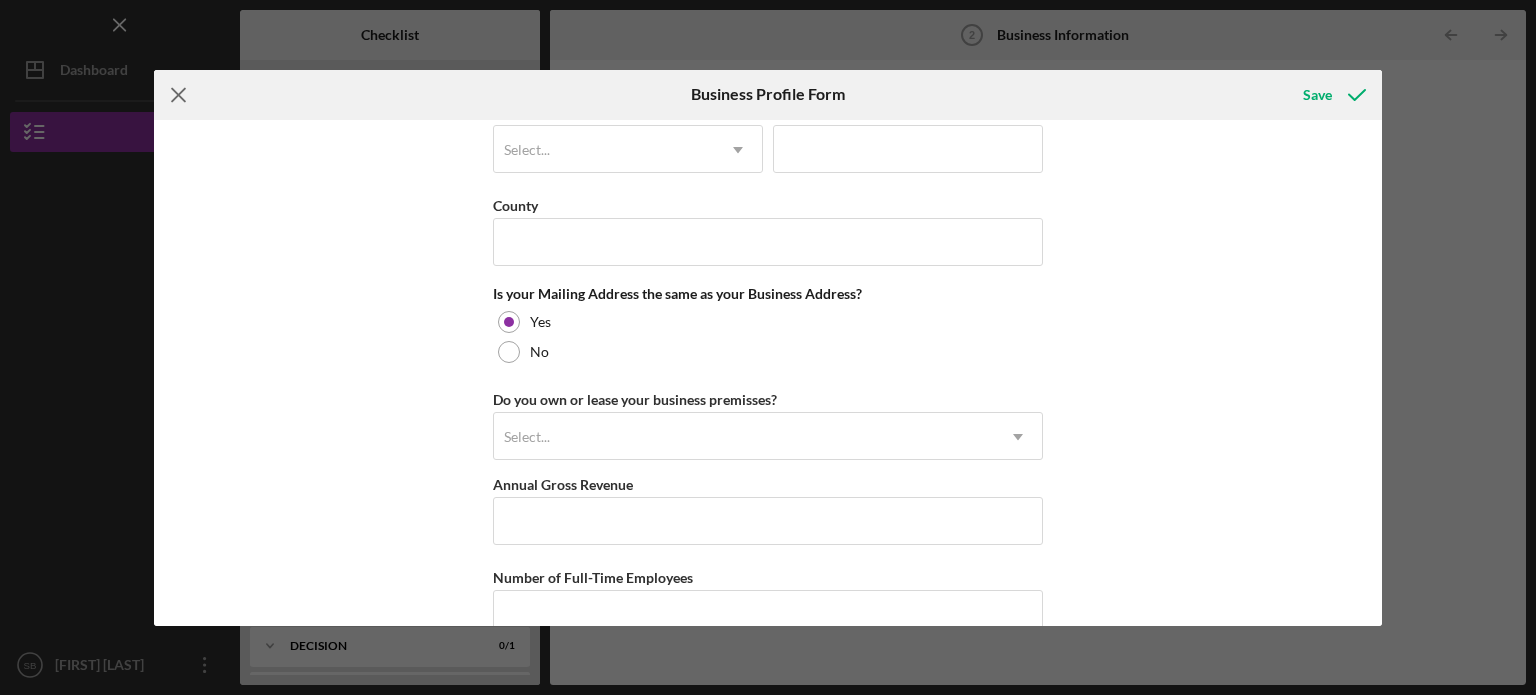 click on "Icon/Menu Close" 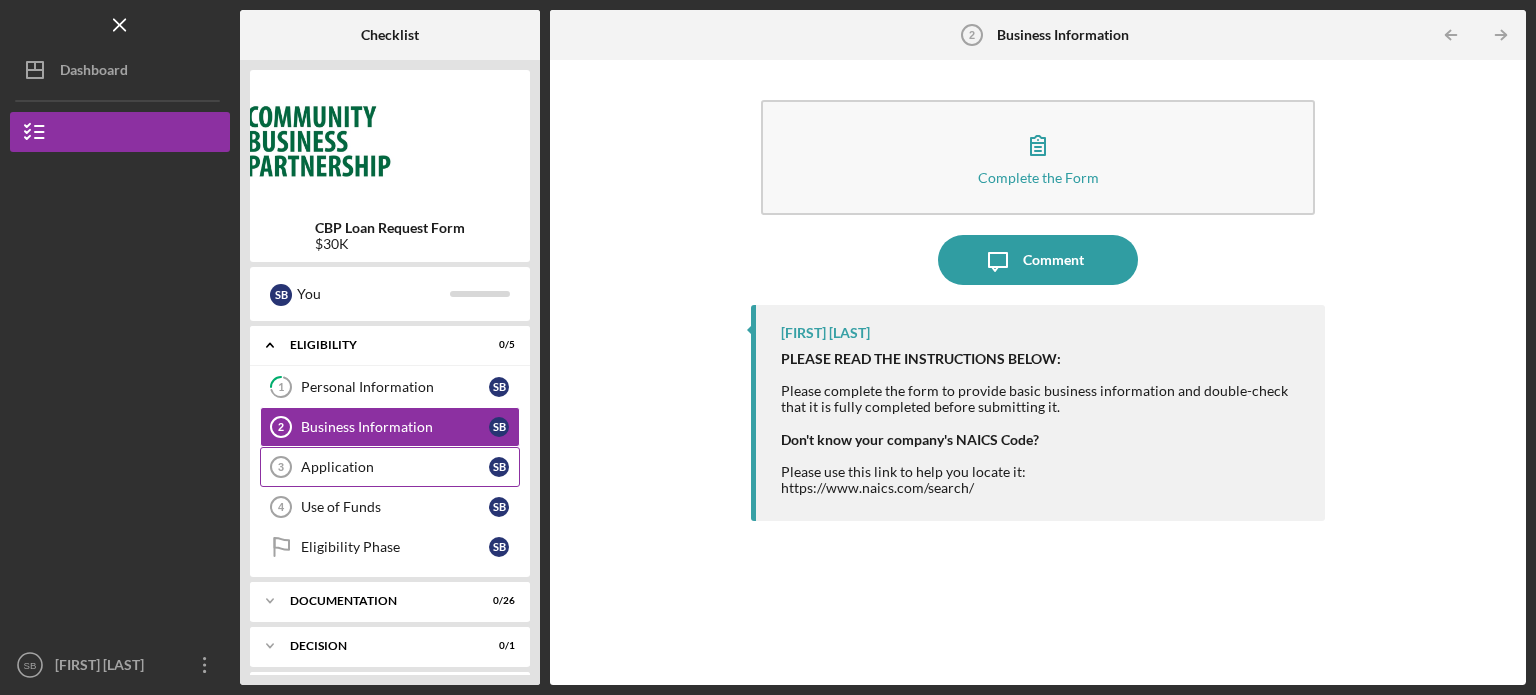 click on "Application" at bounding box center (395, 467) 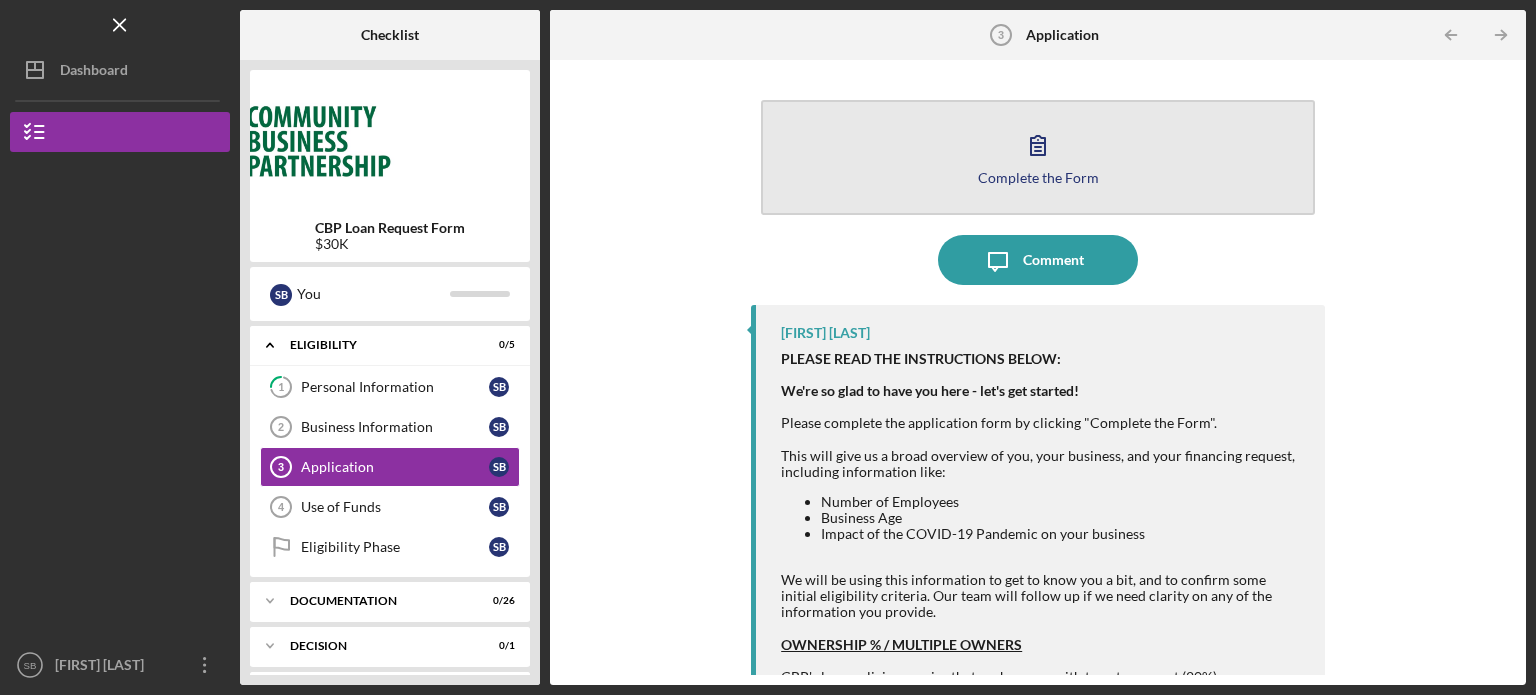 click on "Complete the Form" at bounding box center [1038, 177] 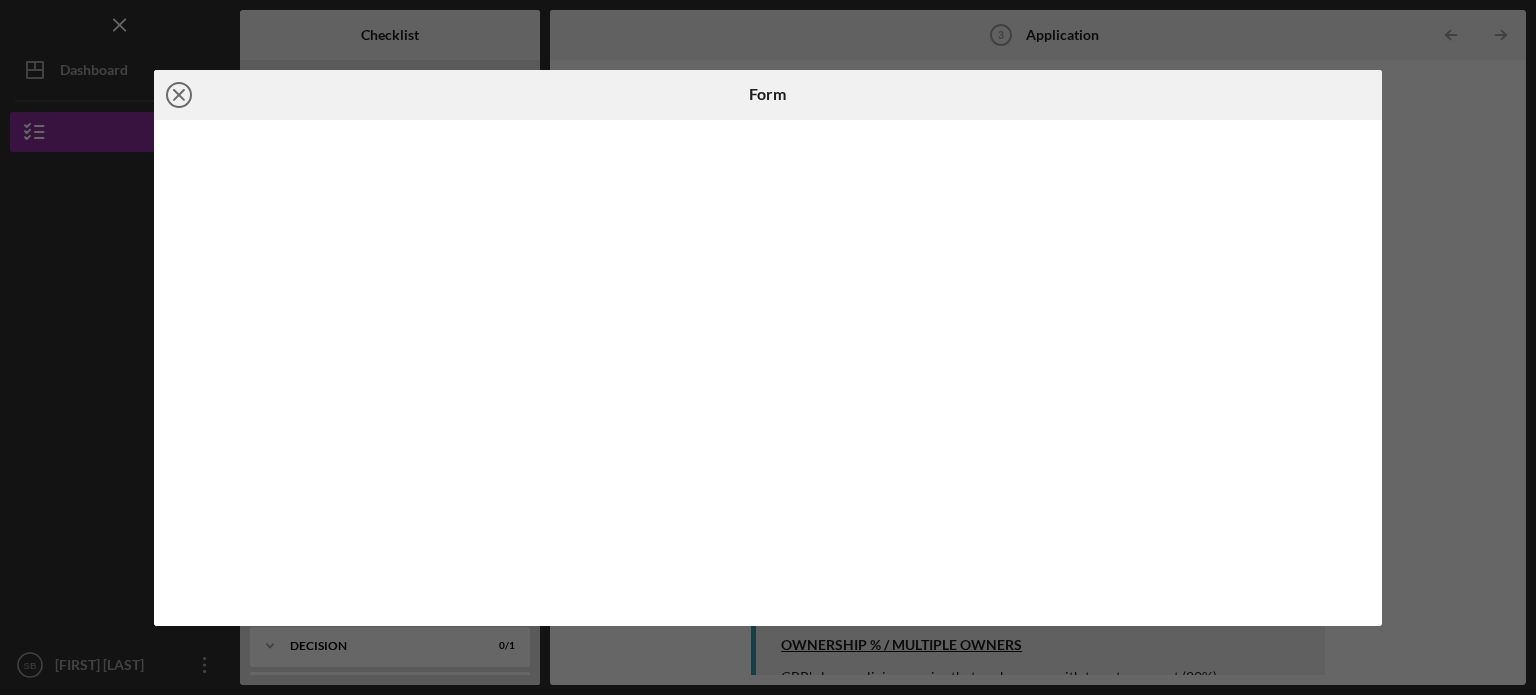 click 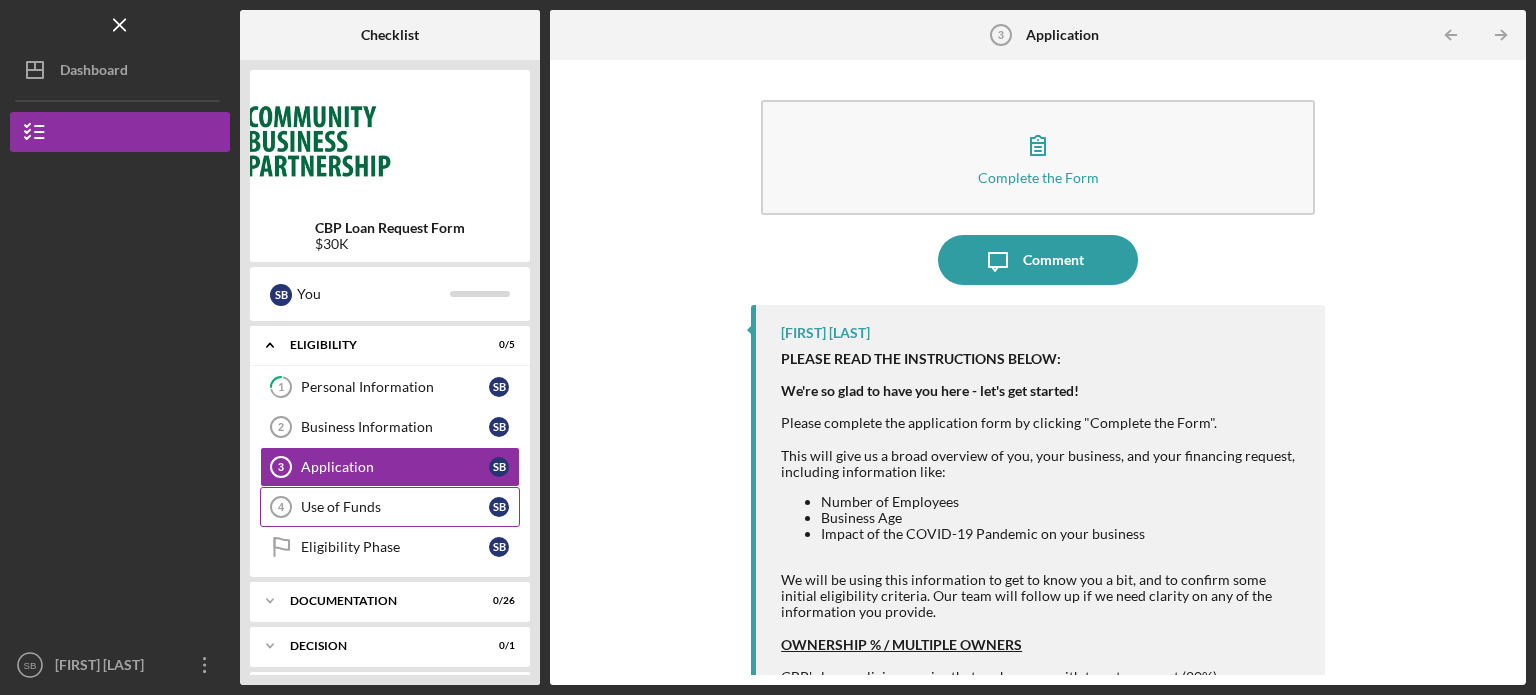 click on "Use of Funds 4 Use of Funds S B" at bounding box center [390, 507] 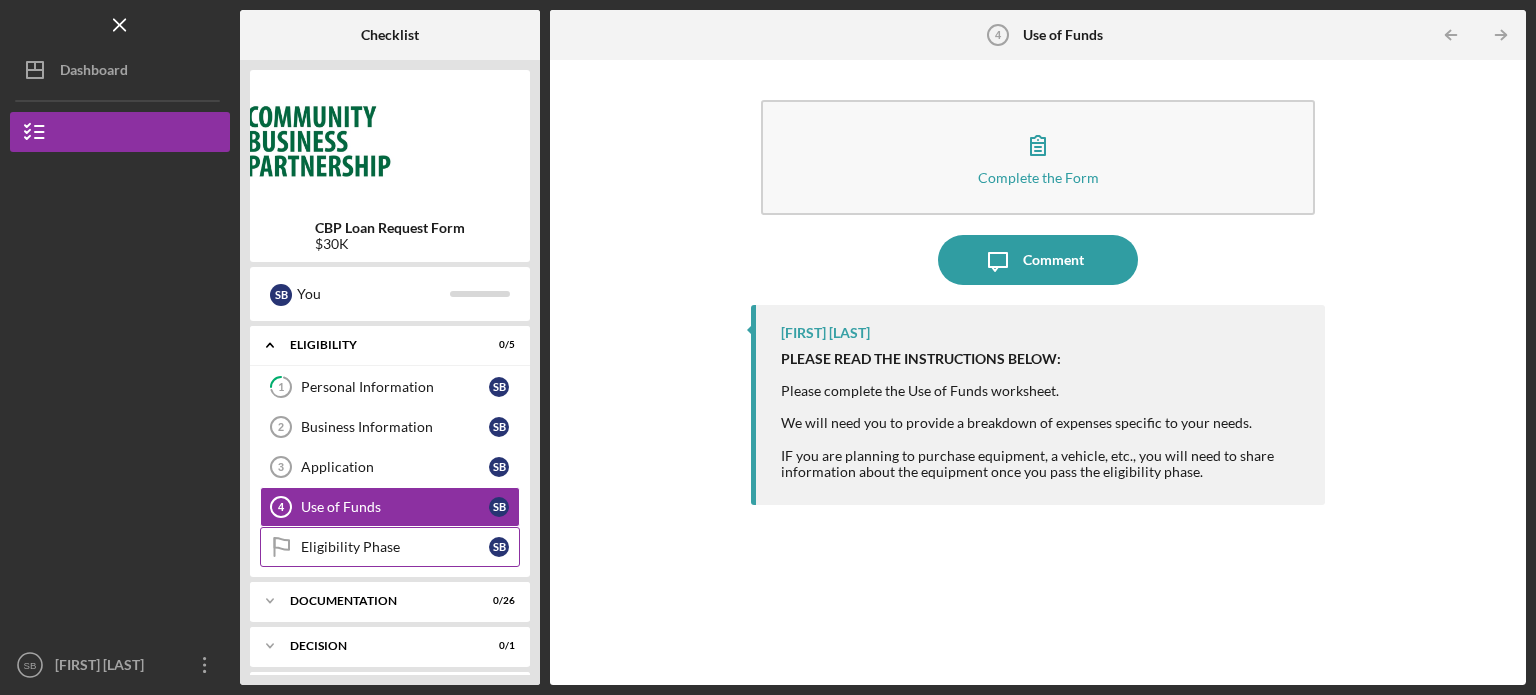 click on "Eligibility Phase Eligibility Phase S B" at bounding box center [390, 547] 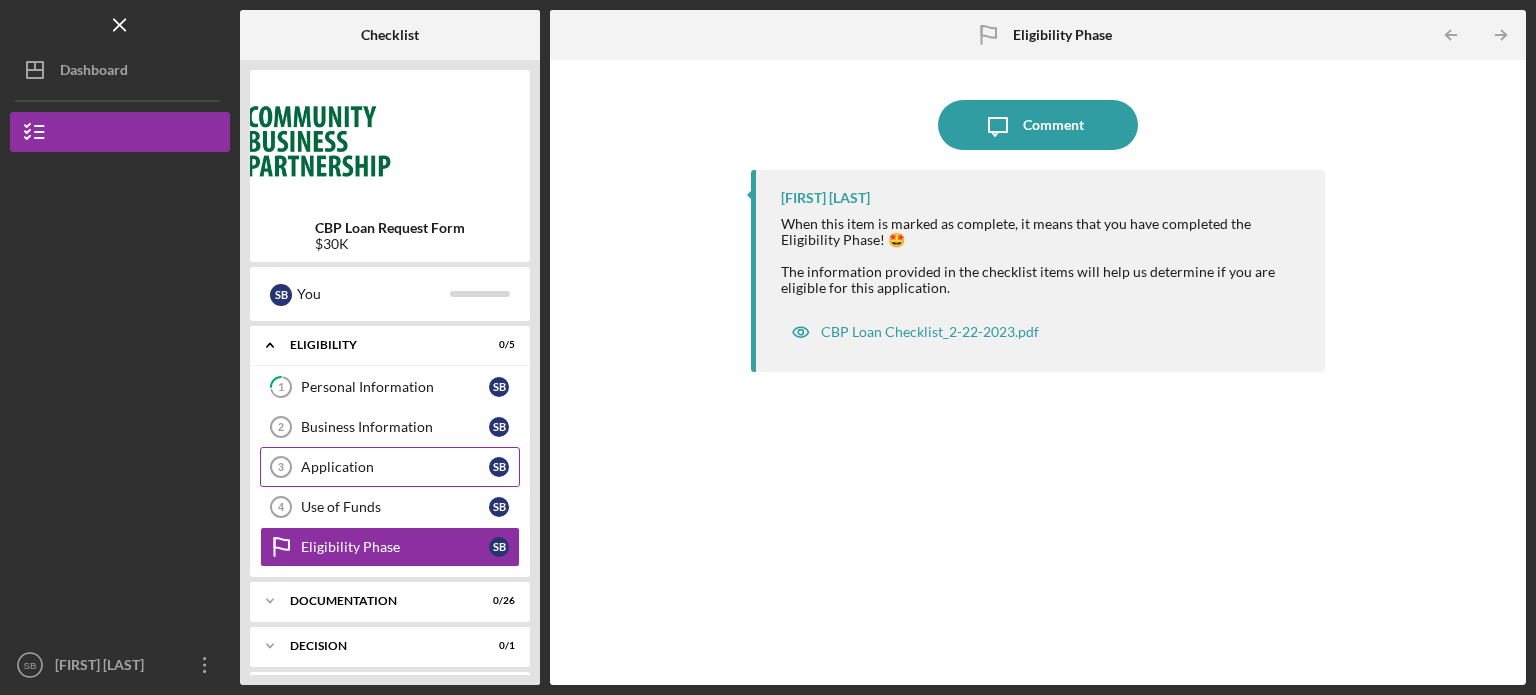 click on "Application  3" 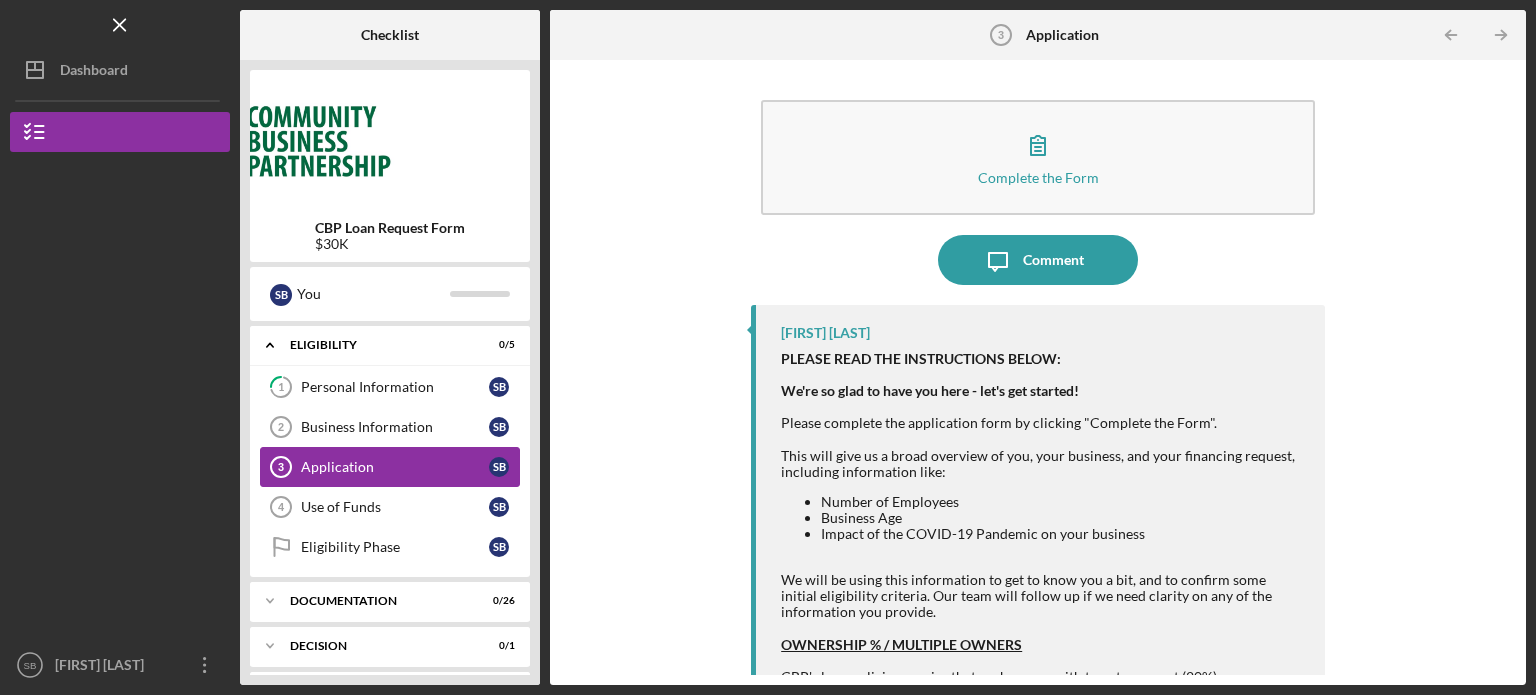 click on "Application  3" 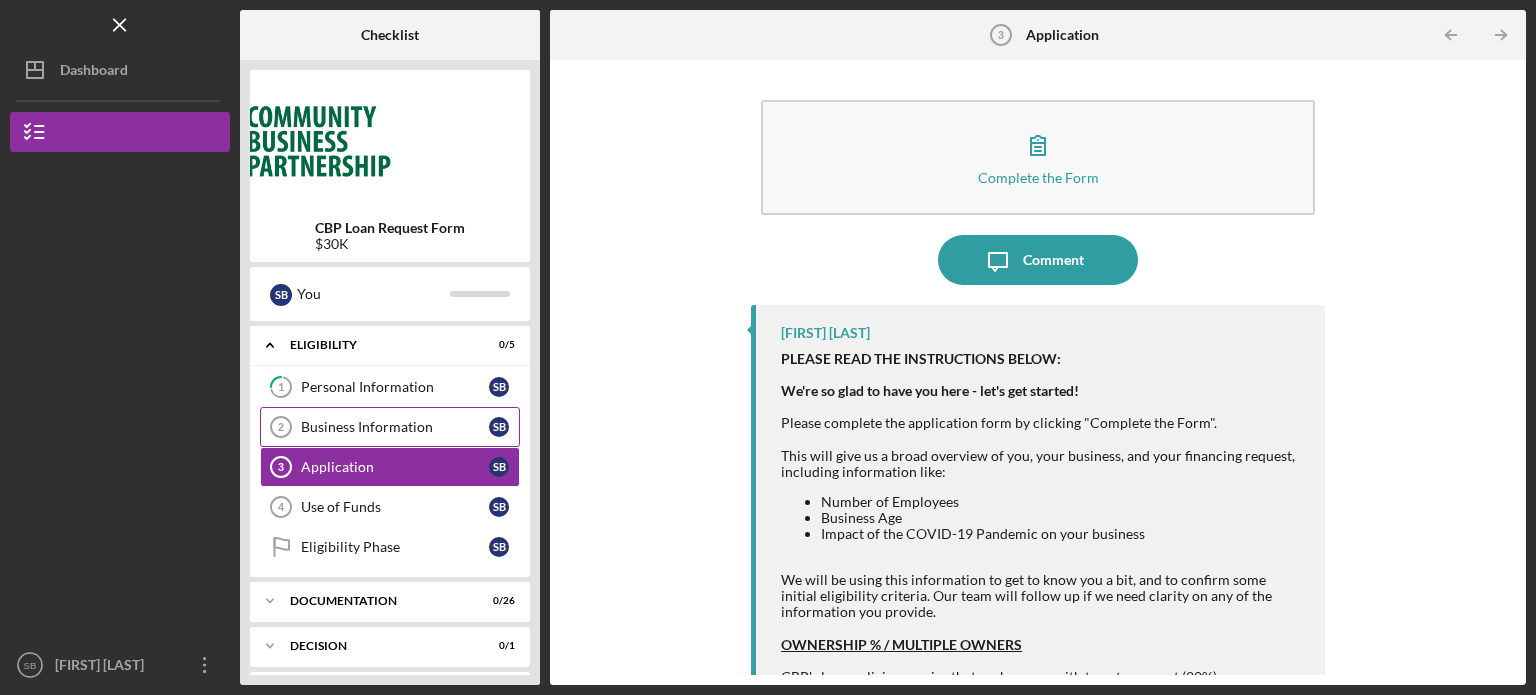 click on "Business Information 2" 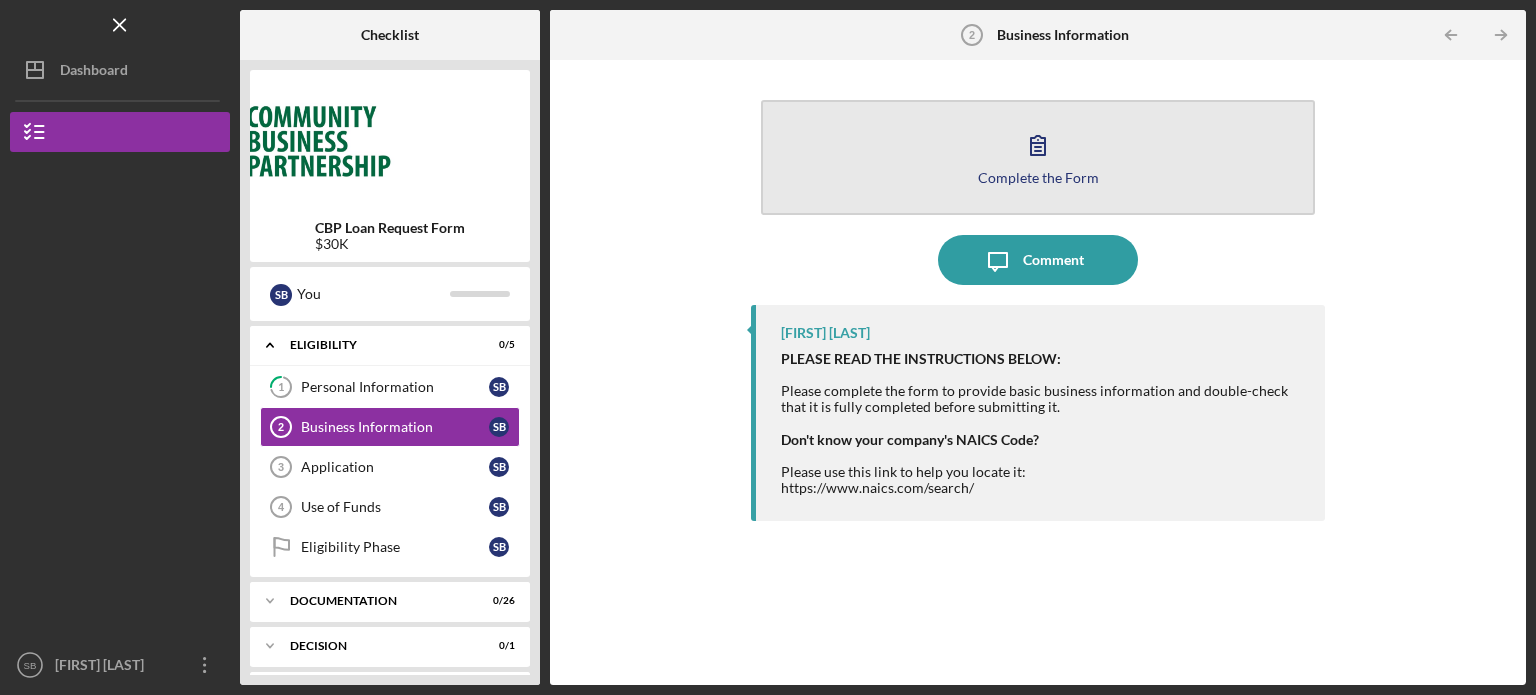 click 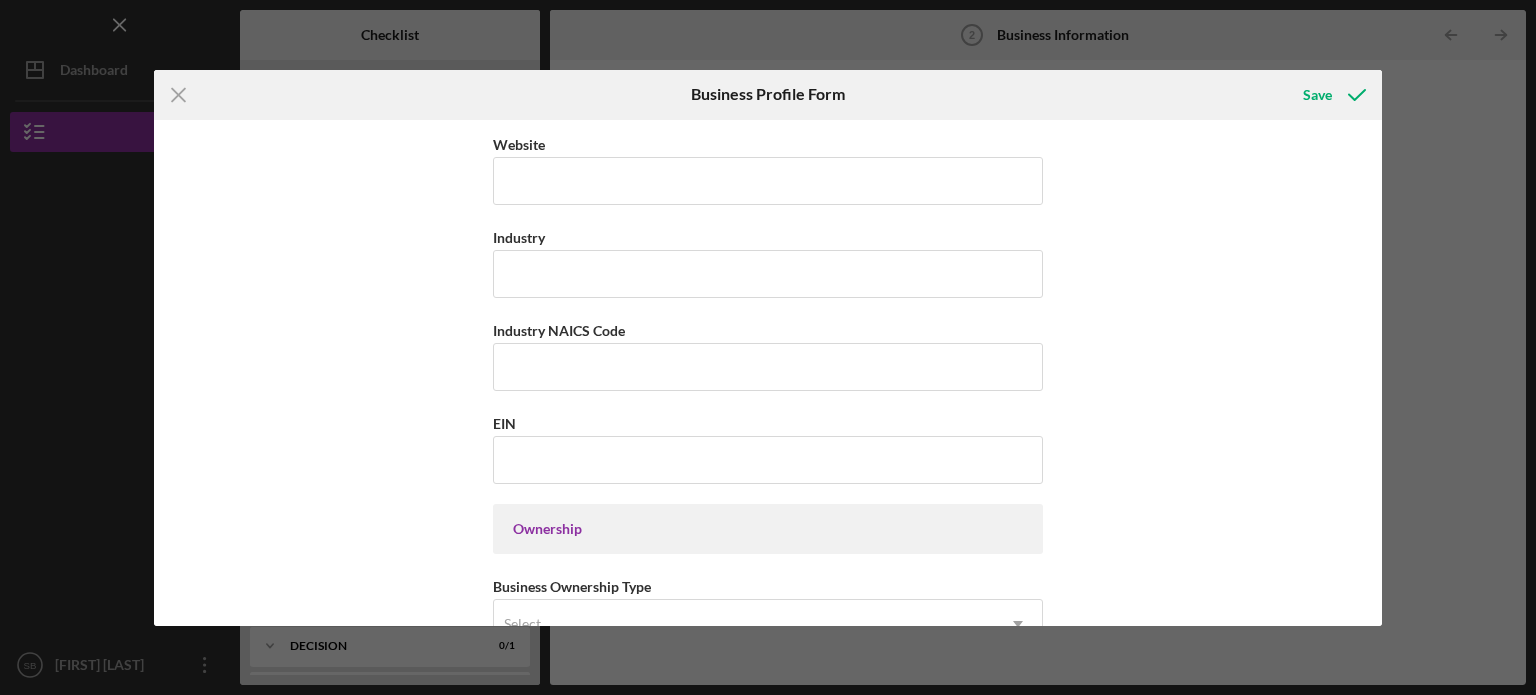 scroll, scrollTop: 0, scrollLeft: 0, axis: both 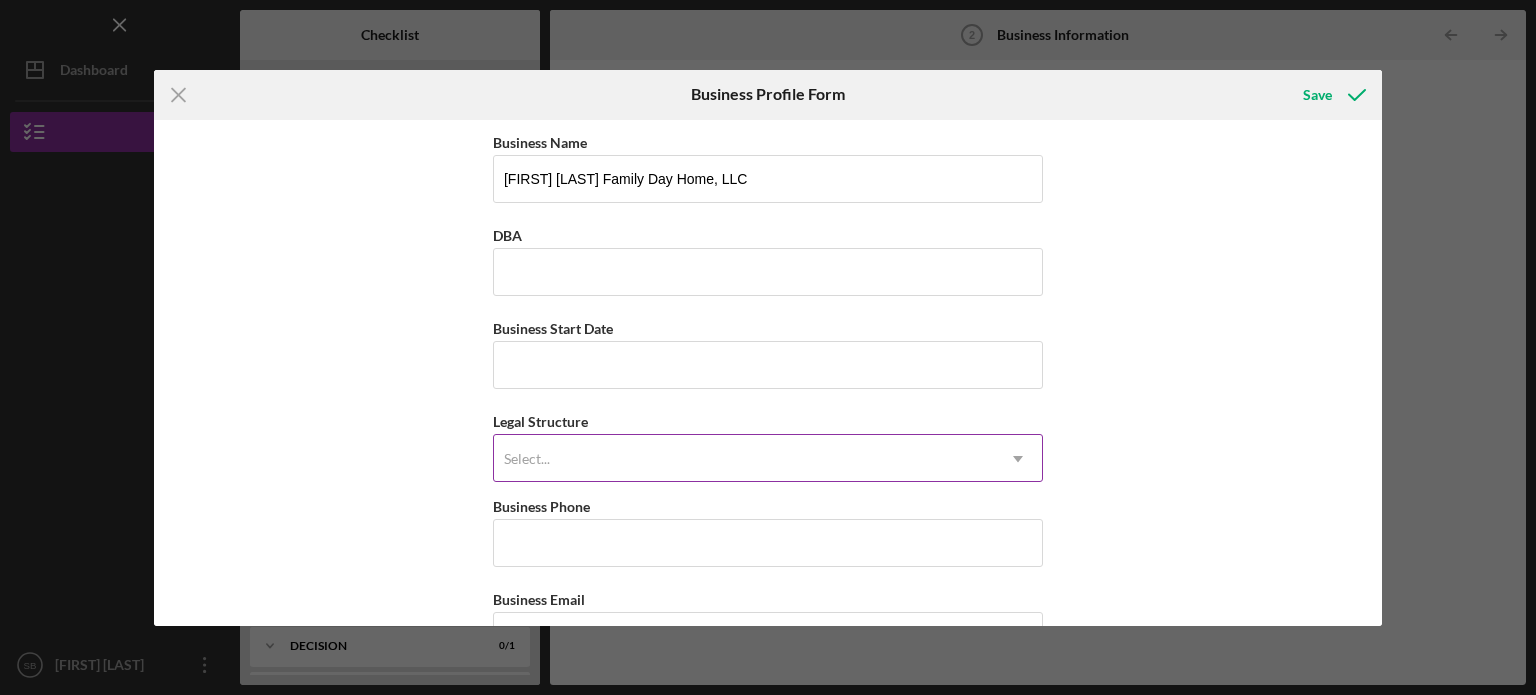 click on "Select..." at bounding box center (744, 459) 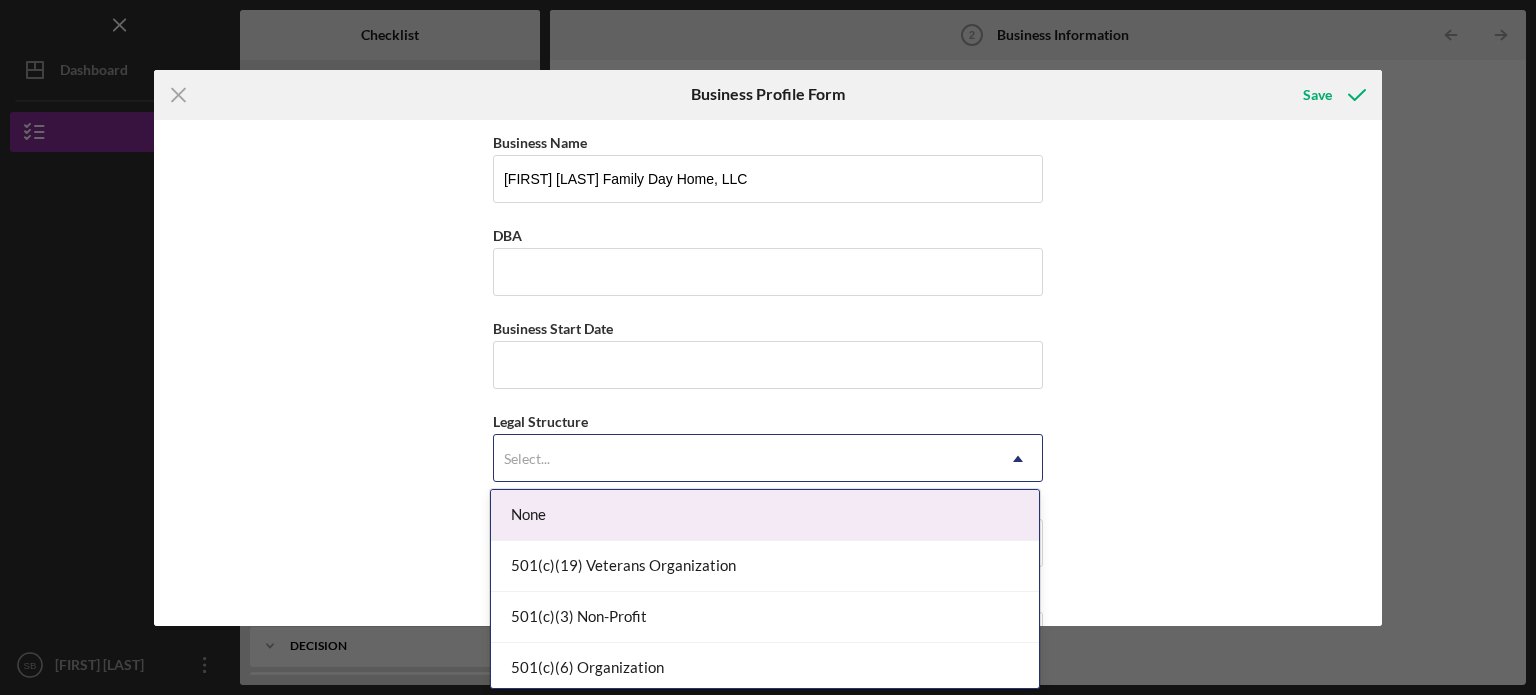 click on "Business Name [FIRST] [LAST] Family Day Home, LLC DBA Business Start Date Legal Structure 15 results available. Use Up and Down to choose options, press Enter to select the currently focused option, press Escape to exit the menu, press Tab to select the option and exit the menu. Select... Icon/Dropdown Arrow Business Phone Business Email [EMAIL] Website Industry Industry NAICS Code EIN Ownership Business Ownership Type Select... Icon/Dropdown Arrow Do you own 100% of the business? Yes No Business Street Address City State Select... Icon/Dropdown Arrow Zip County Is your Mailing Address the same as your Business Address? Yes No Do you own or lease your business premisses? Select... Icon/Dropdown Arrow Annual Gross Revenue Number of Full-Time Employees Number of Part-Time Employees" at bounding box center [768, 373] 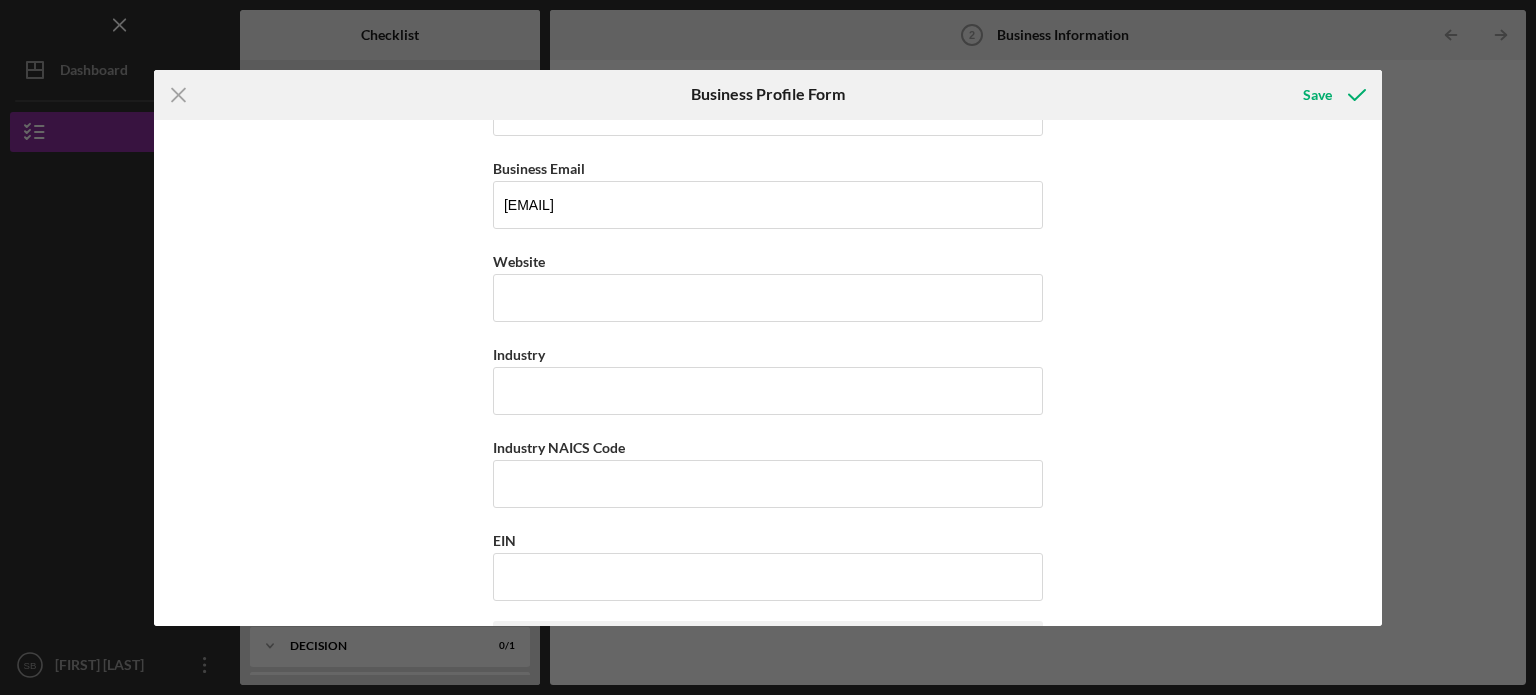 scroll, scrollTop: 433, scrollLeft: 0, axis: vertical 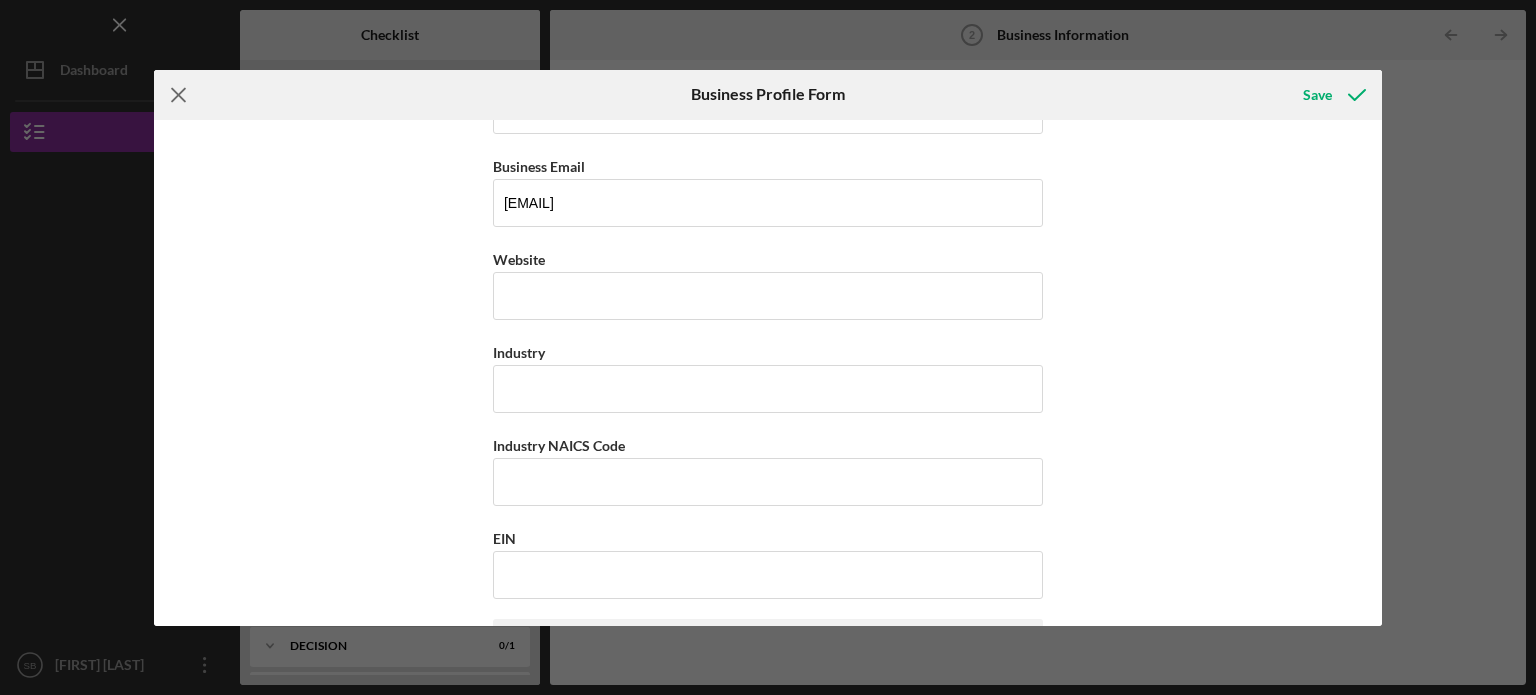 click on "Icon/Menu Close" 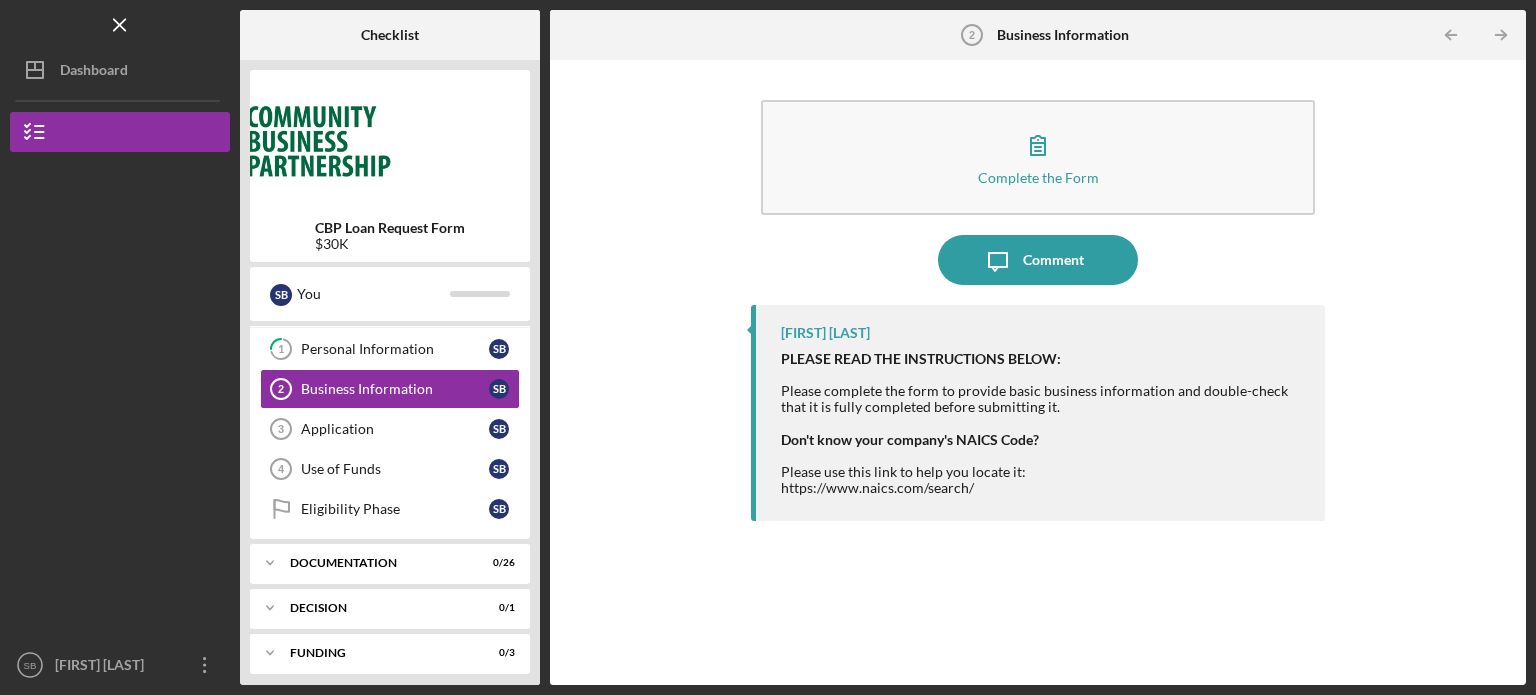 scroll, scrollTop: 43, scrollLeft: 0, axis: vertical 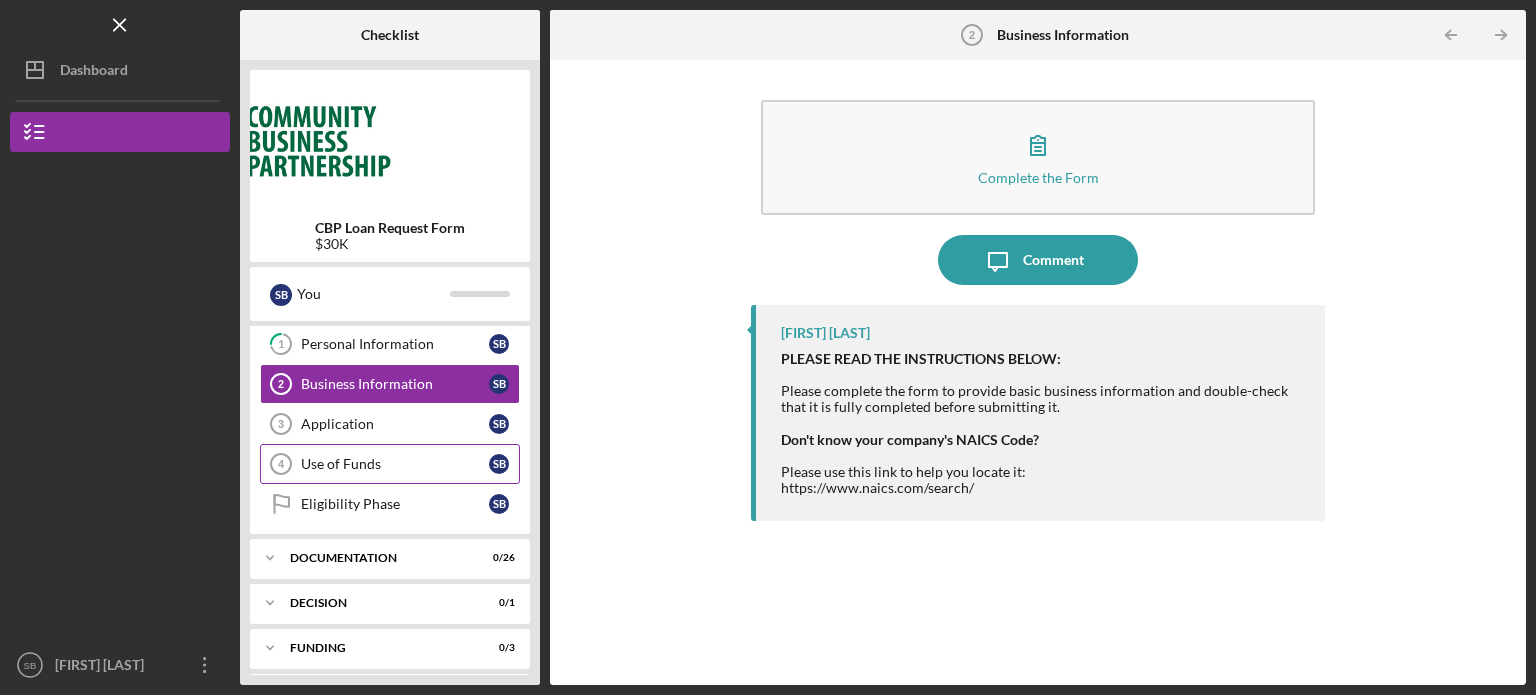 click on "Use of Funds 4" 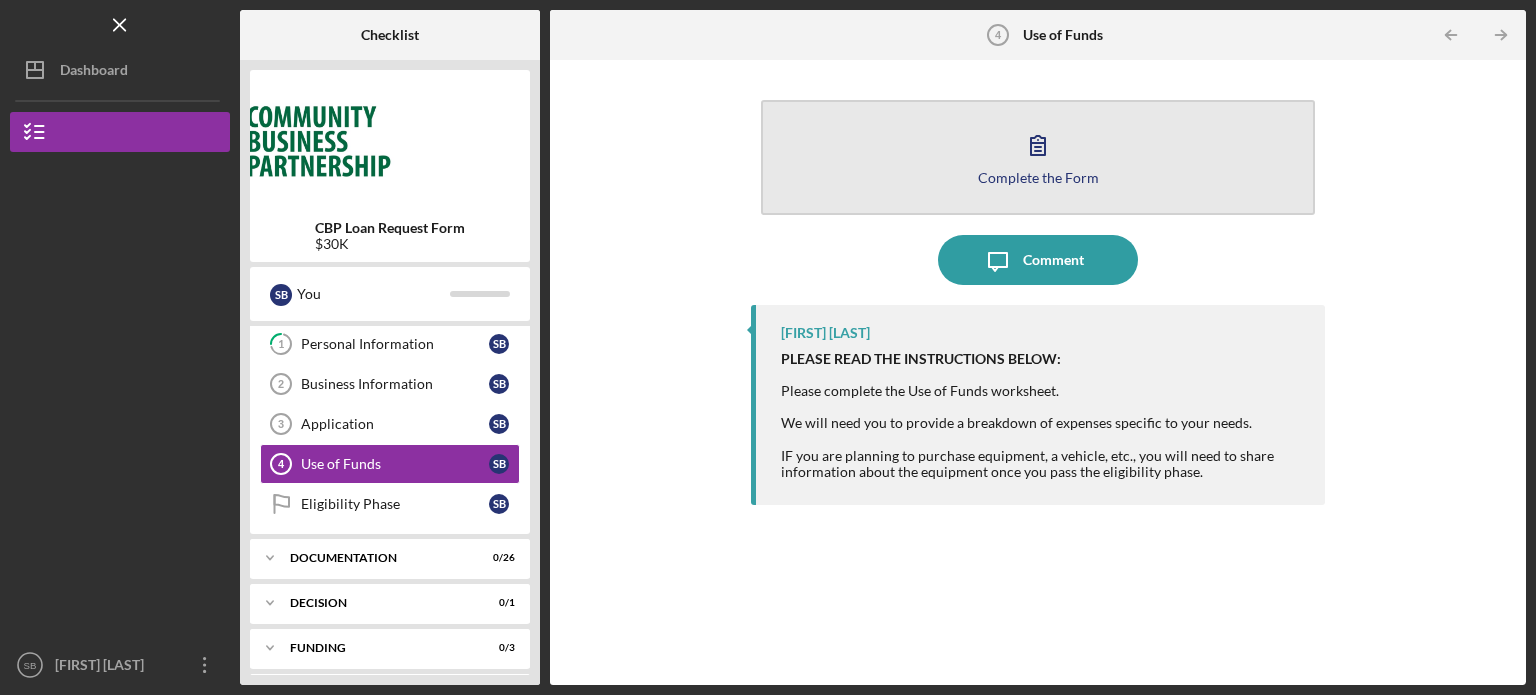 click on "Complete the Form Form" at bounding box center [1038, 157] 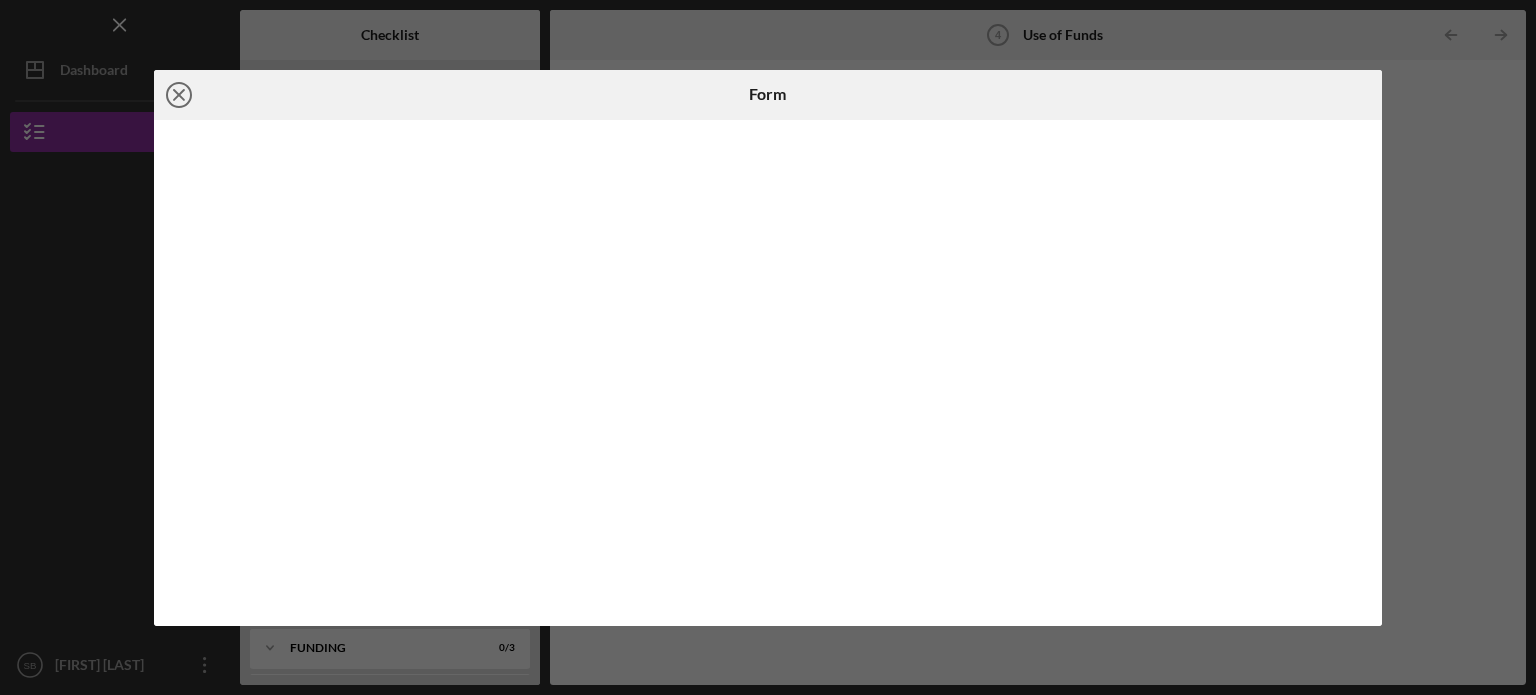 click on "Icon/Close" 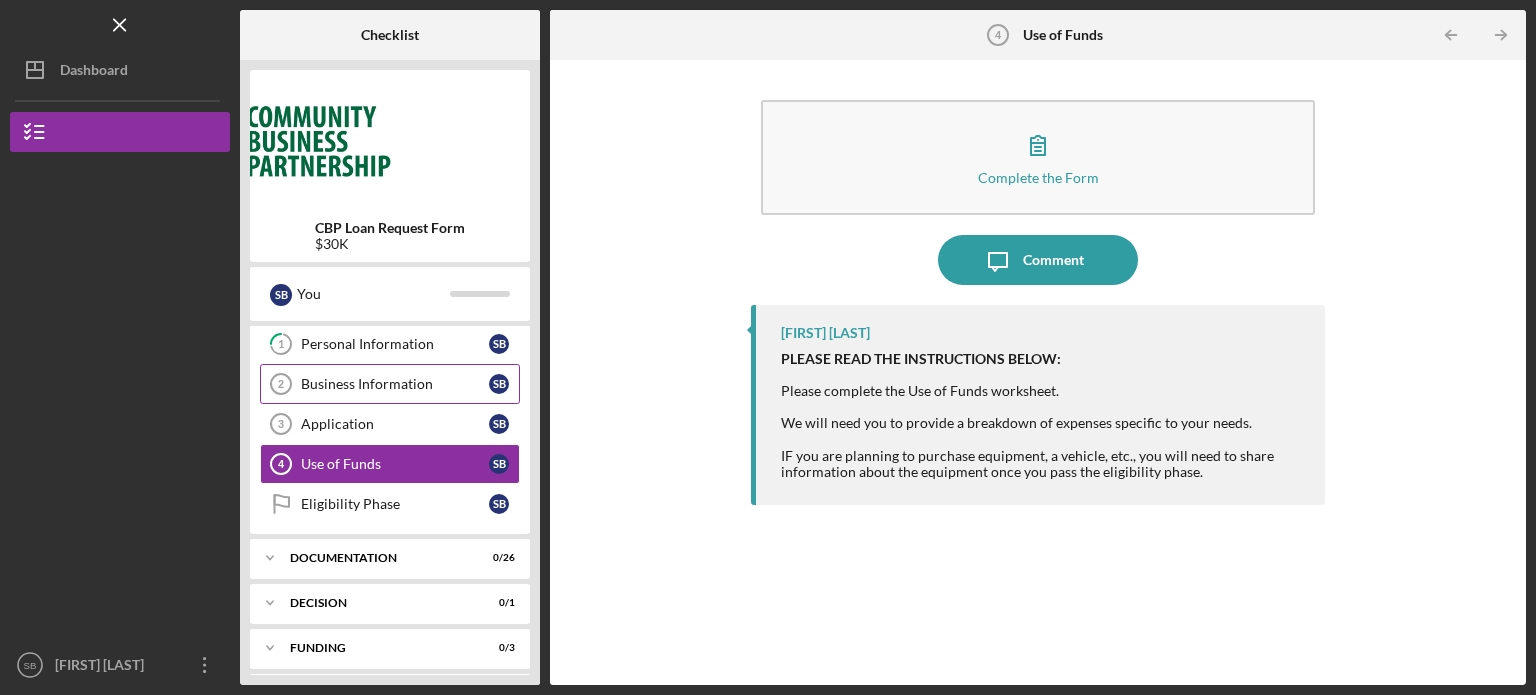click on "2" 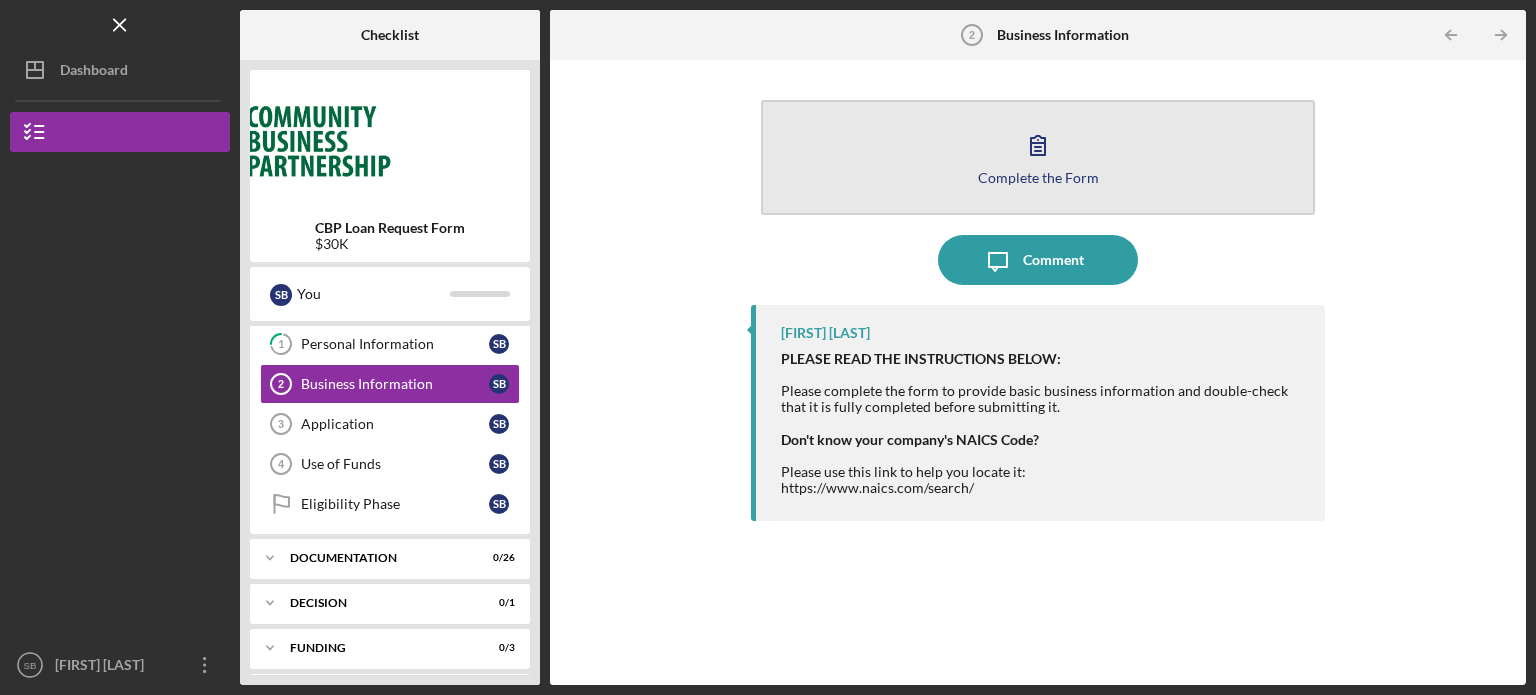 click 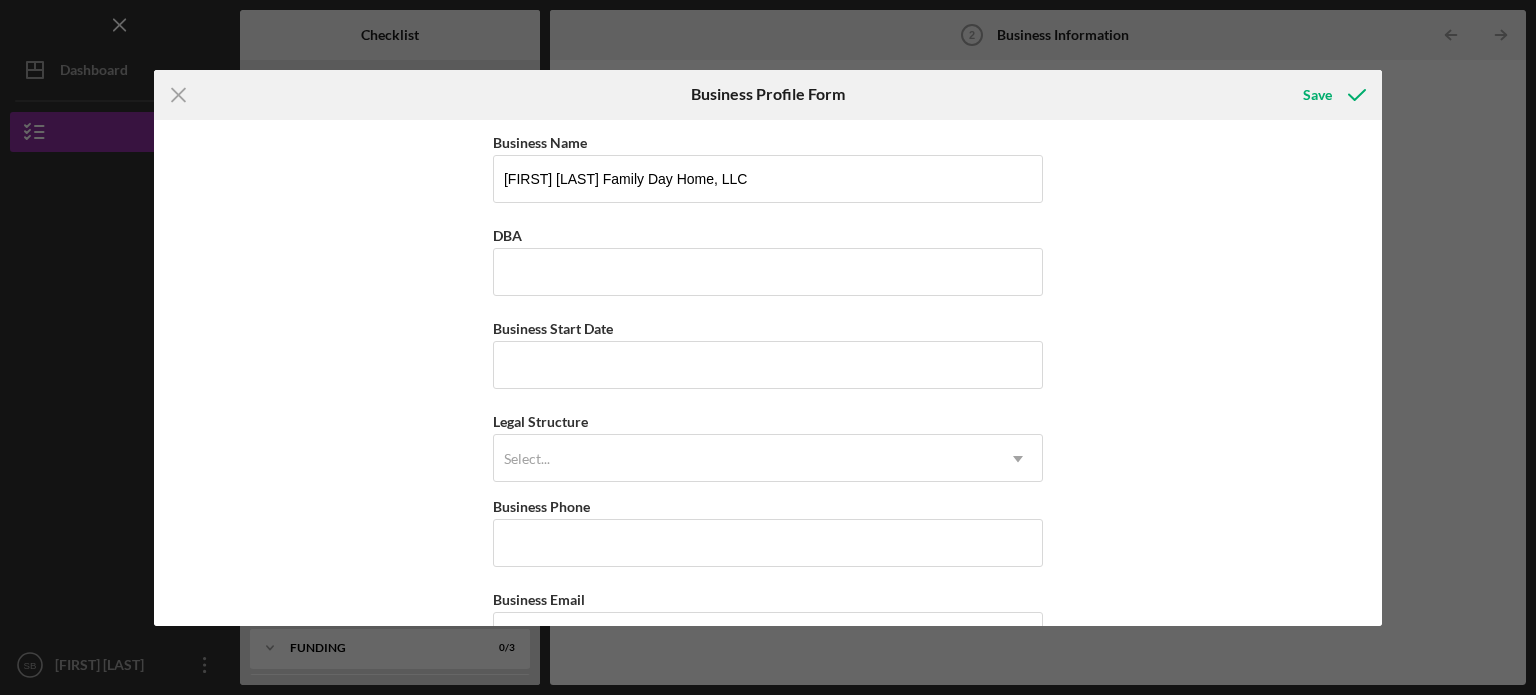 scroll, scrollTop: 43, scrollLeft: 0, axis: vertical 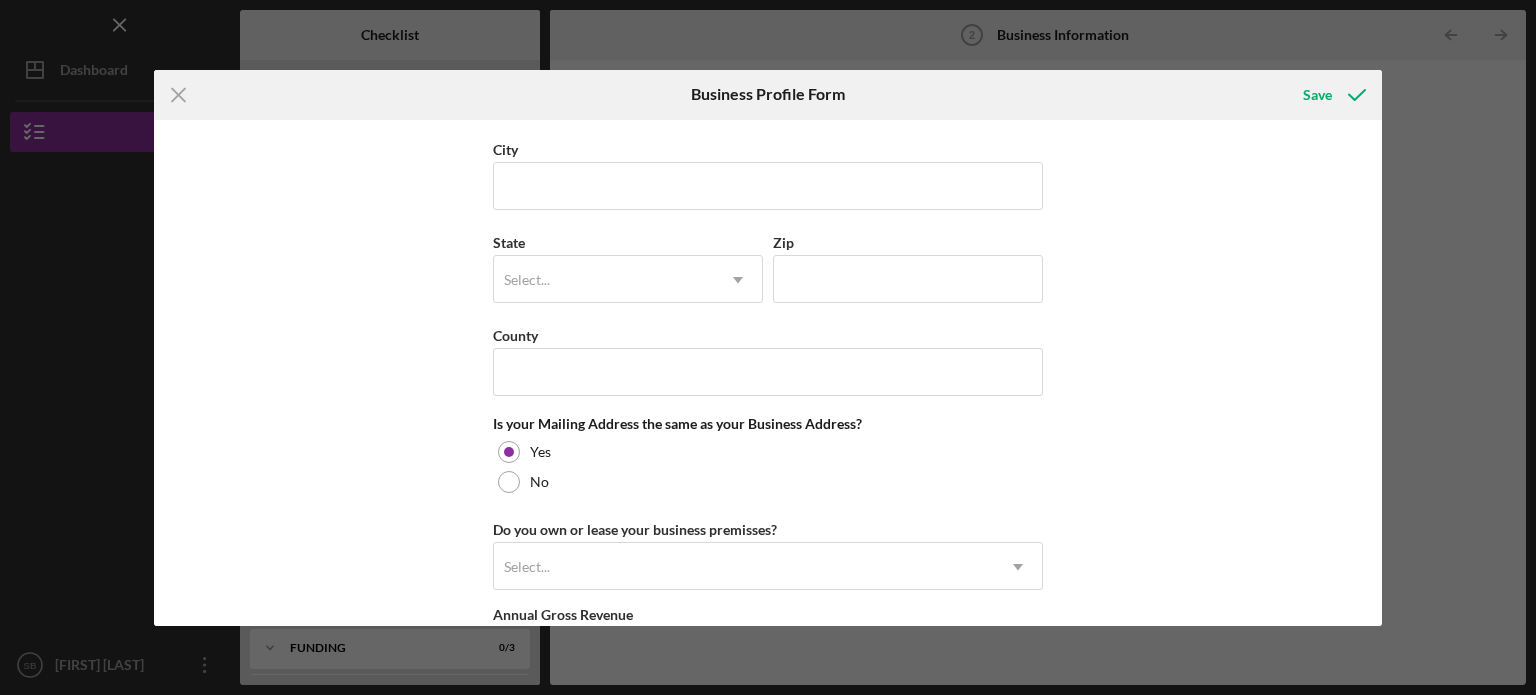 click on "Icon/Menu Close" 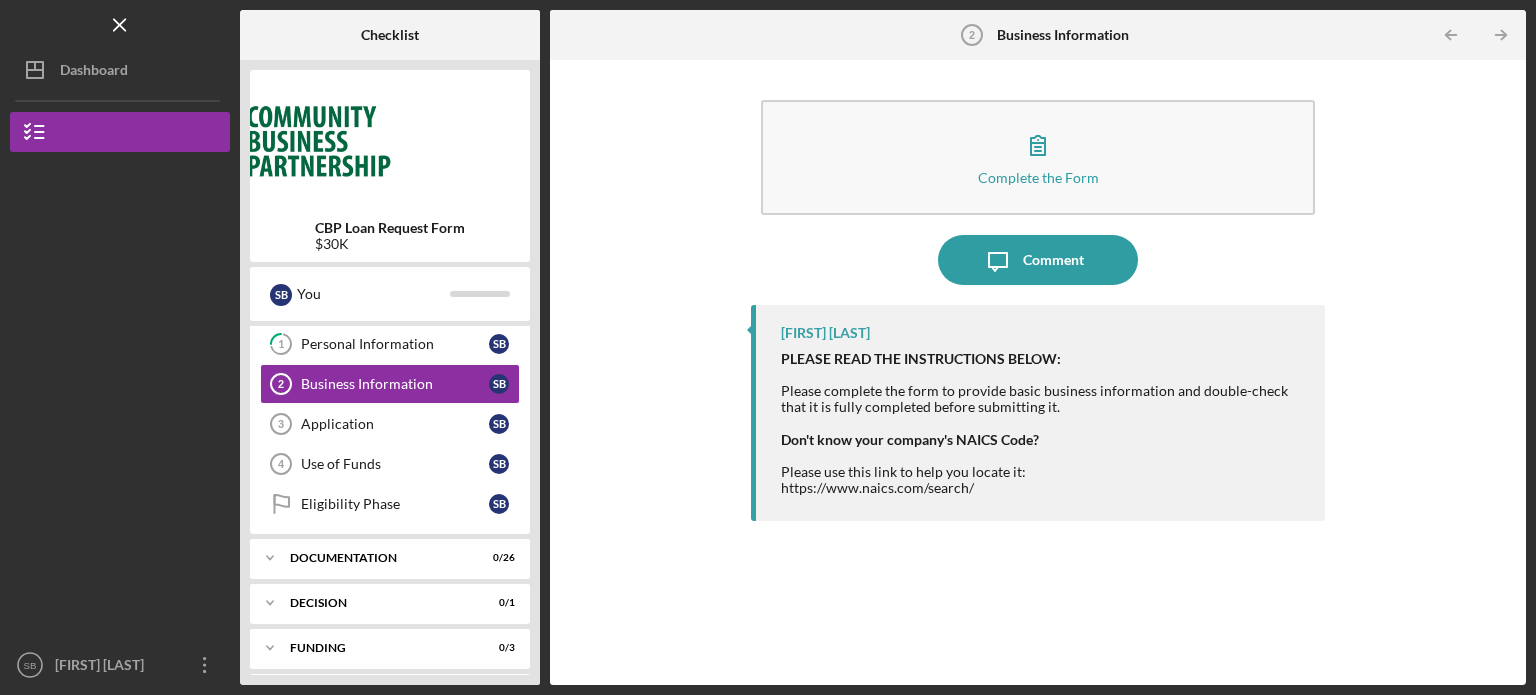 scroll, scrollTop: 43, scrollLeft: 0, axis: vertical 